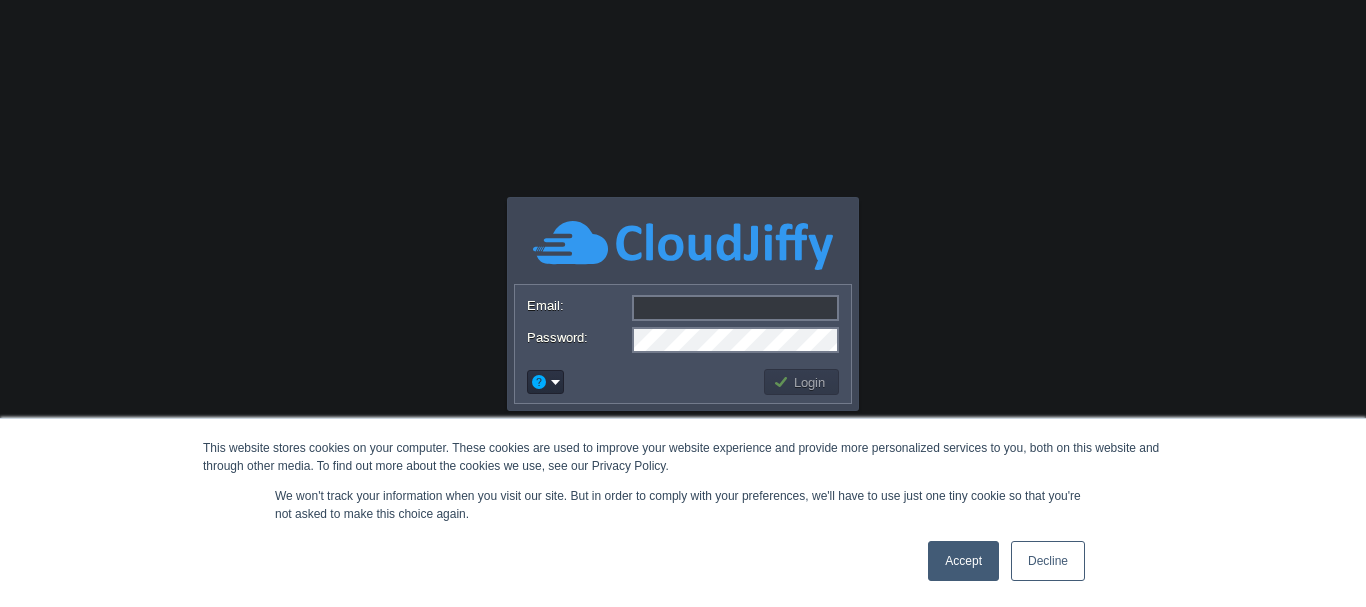 scroll, scrollTop: 0, scrollLeft: 0, axis: both 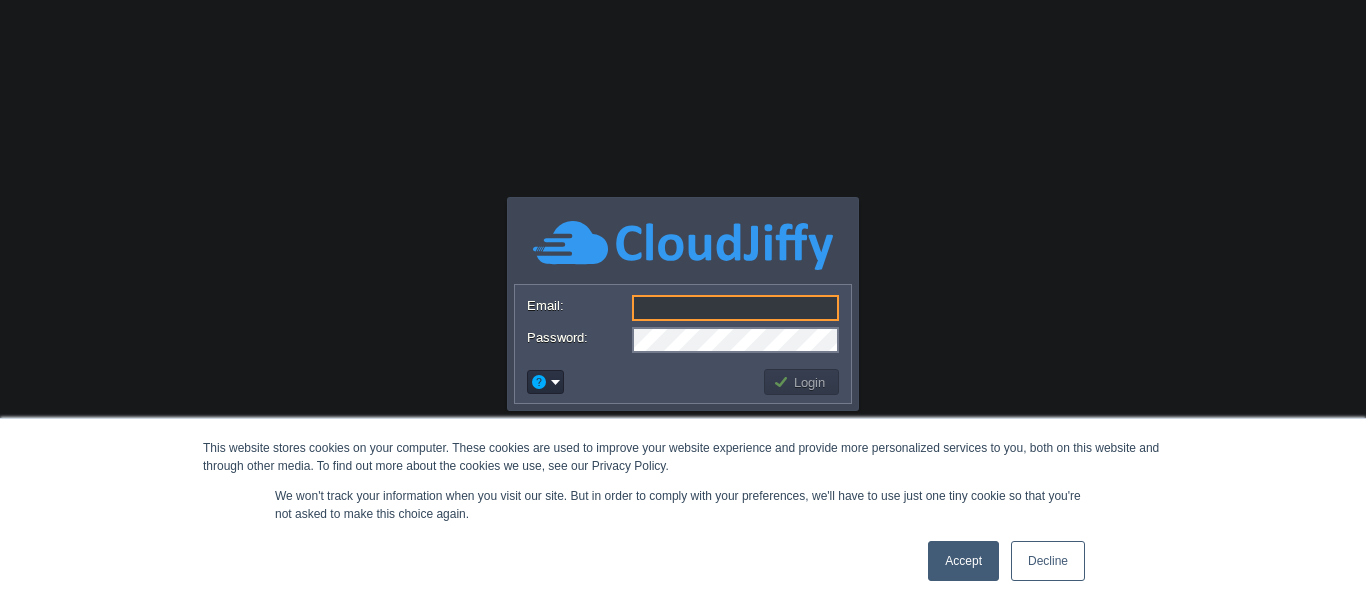 type on "yogesh.nike@[EXAMPLE.COM]" 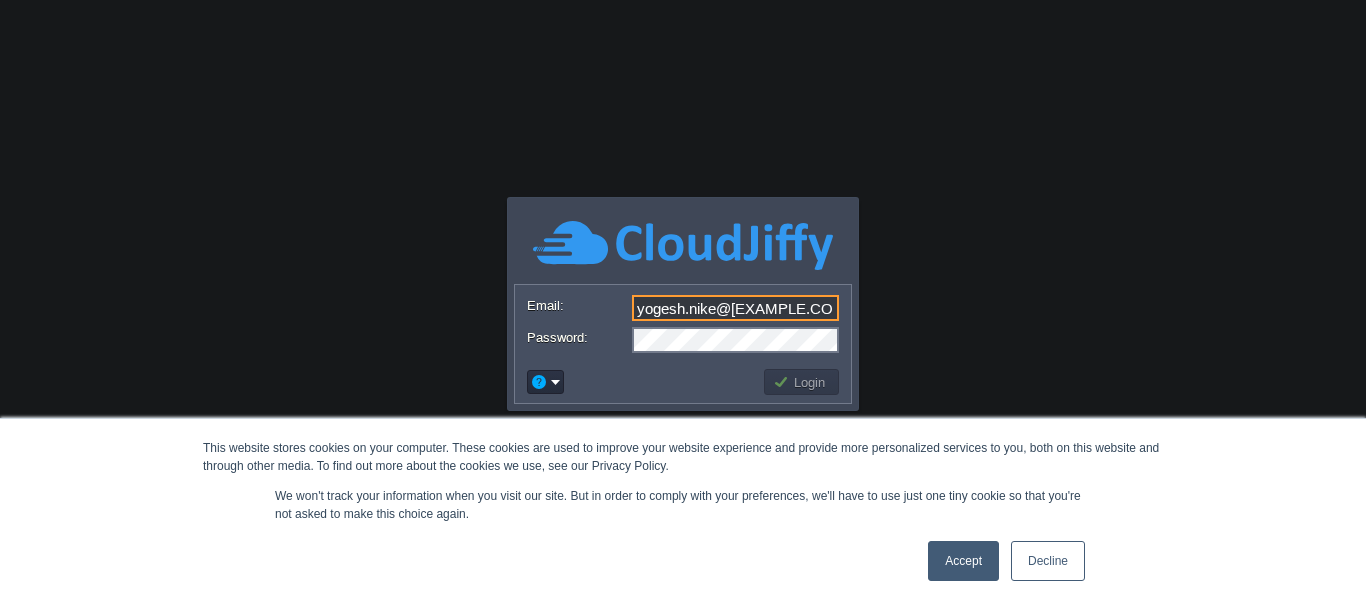 click on "Login" at bounding box center (802, 382) 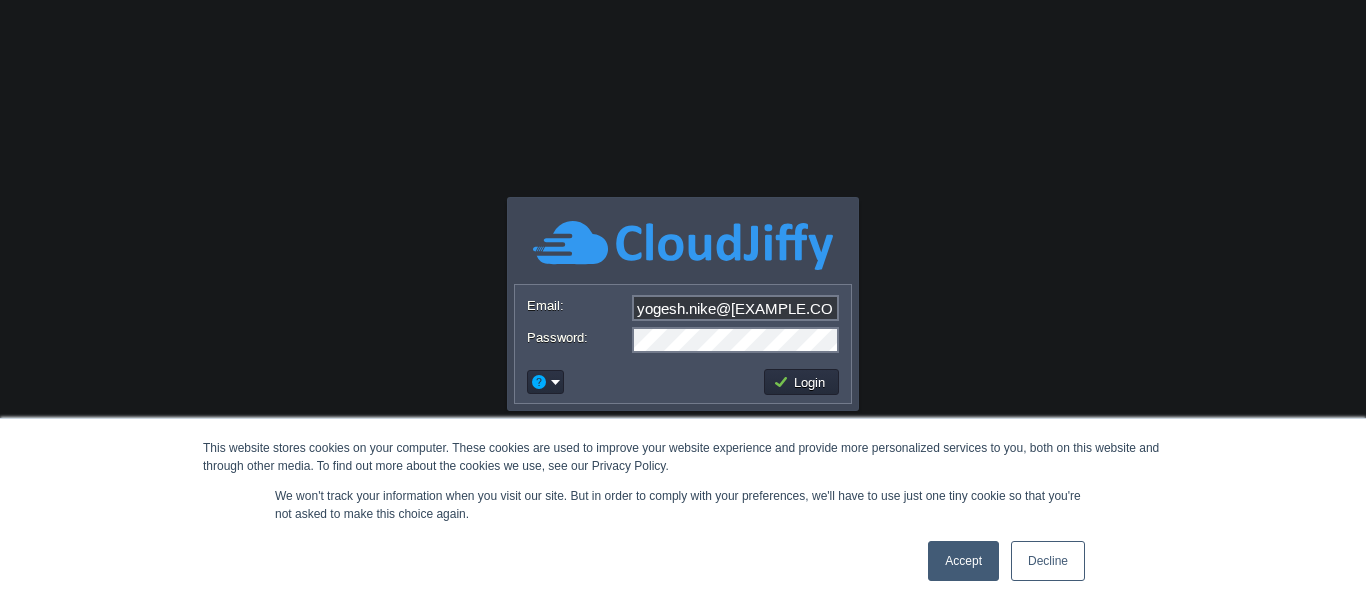 click on "Login" at bounding box center [802, 382] 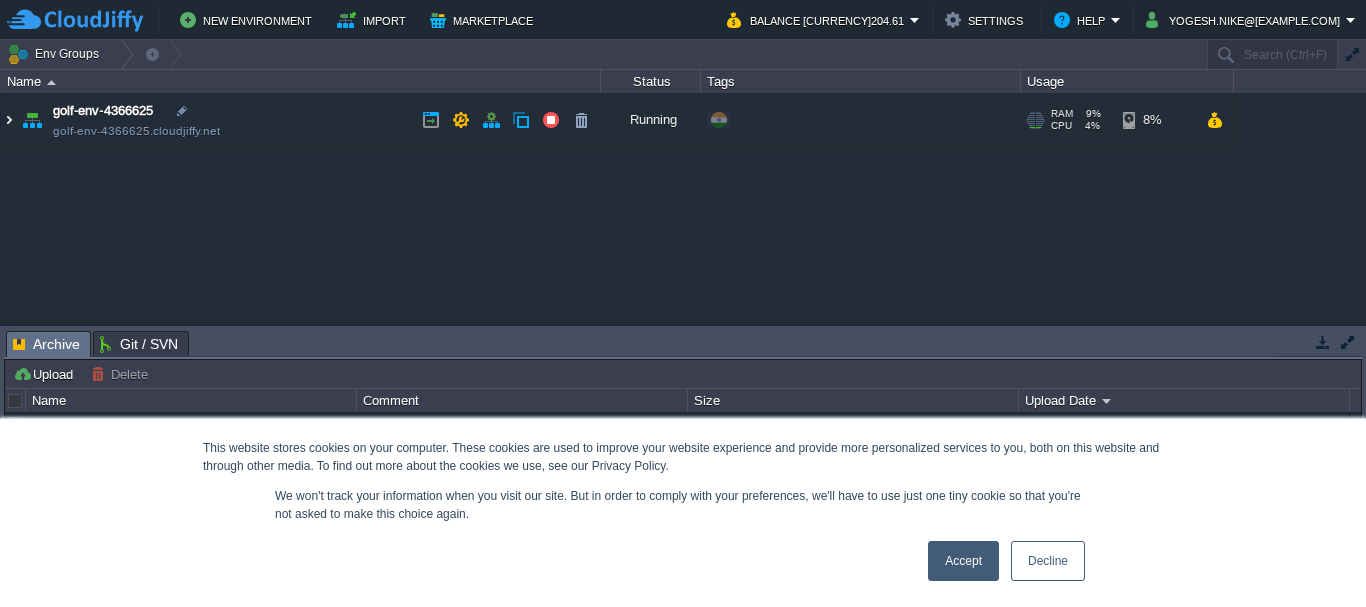 click at bounding box center [9, 120] 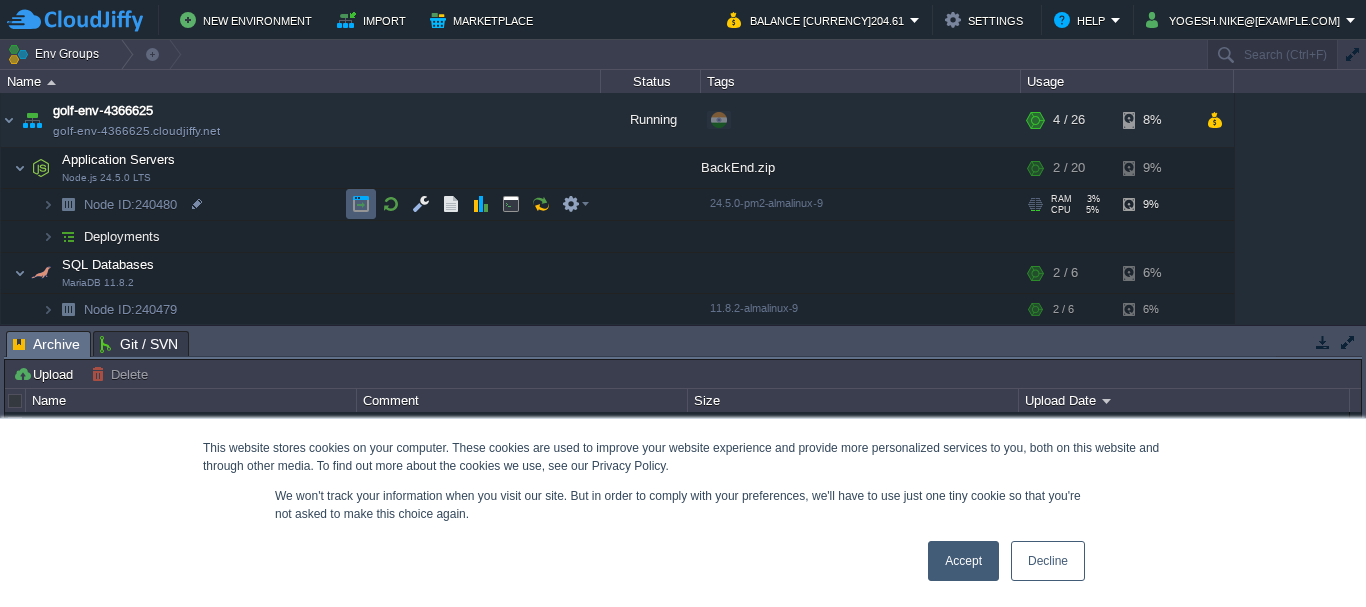 click at bounding box center (361, 204) 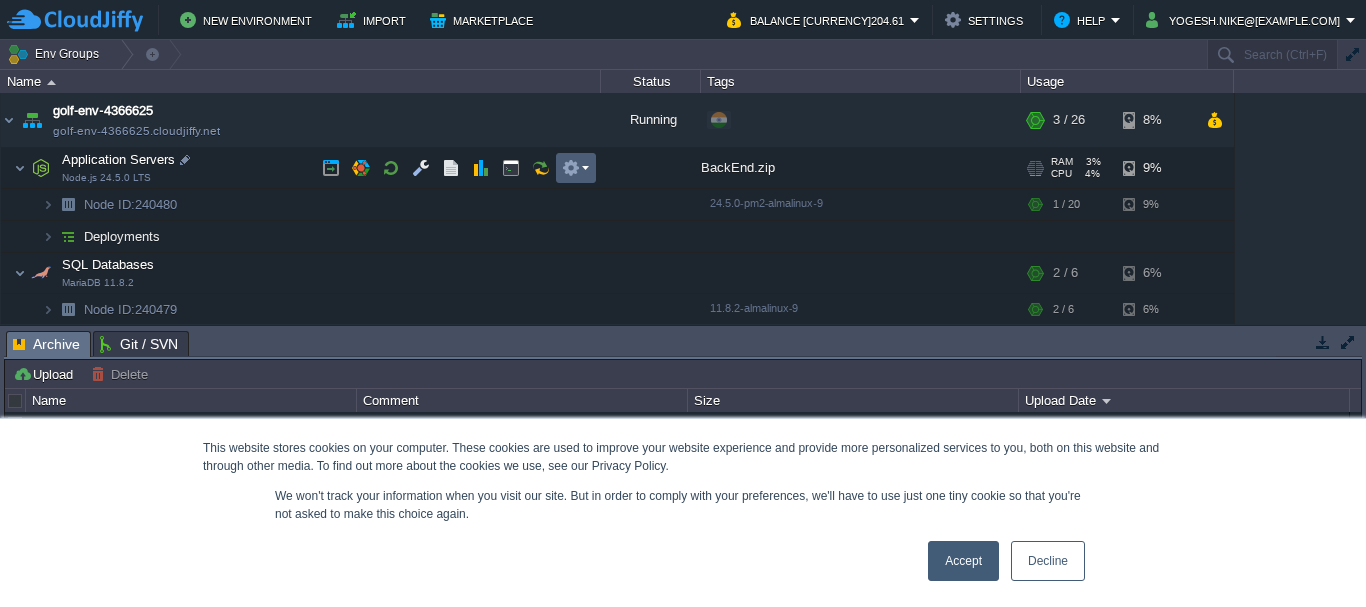 click at bounding box center [575, 168] 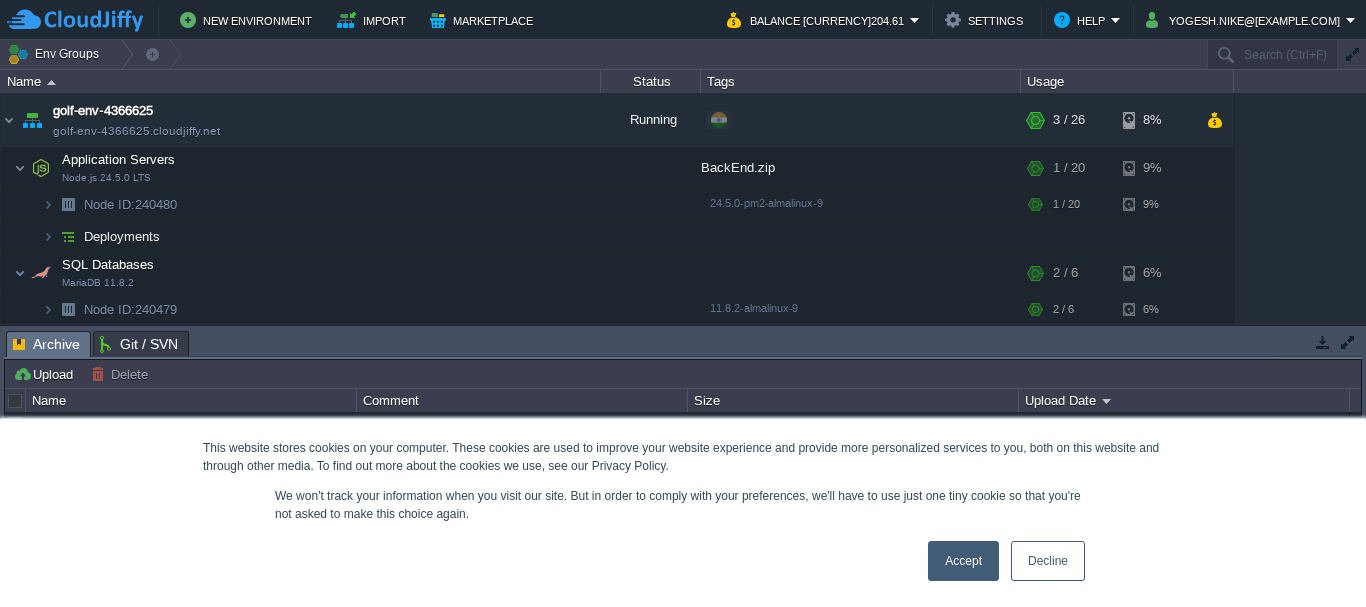 click on "Accept" at bounding box center (963, 561) 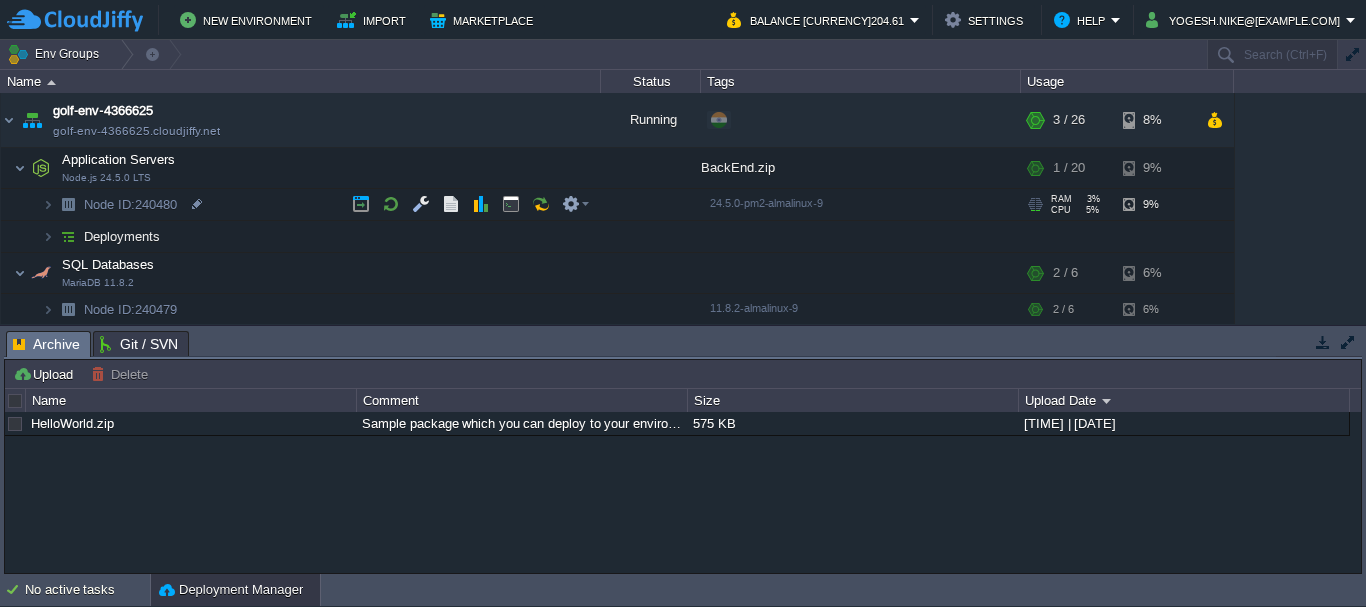 scroll, scrollTop: 0, scrollLeft: 0, axis: both 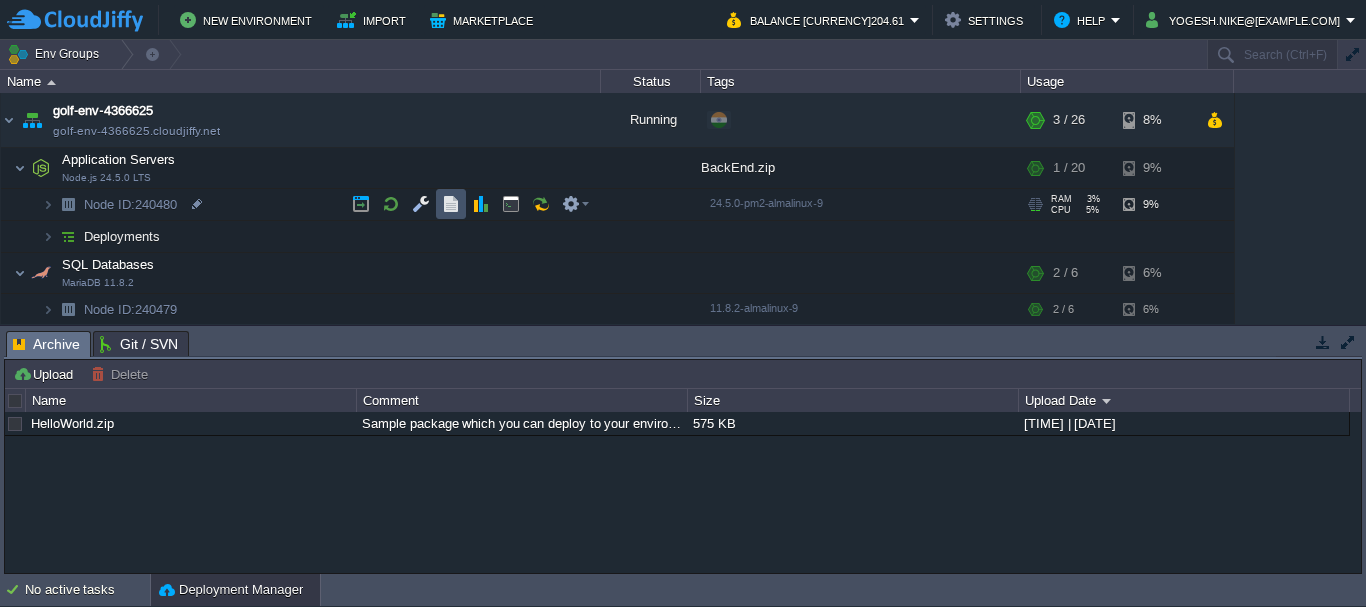 click at bounding box center [451, 204] 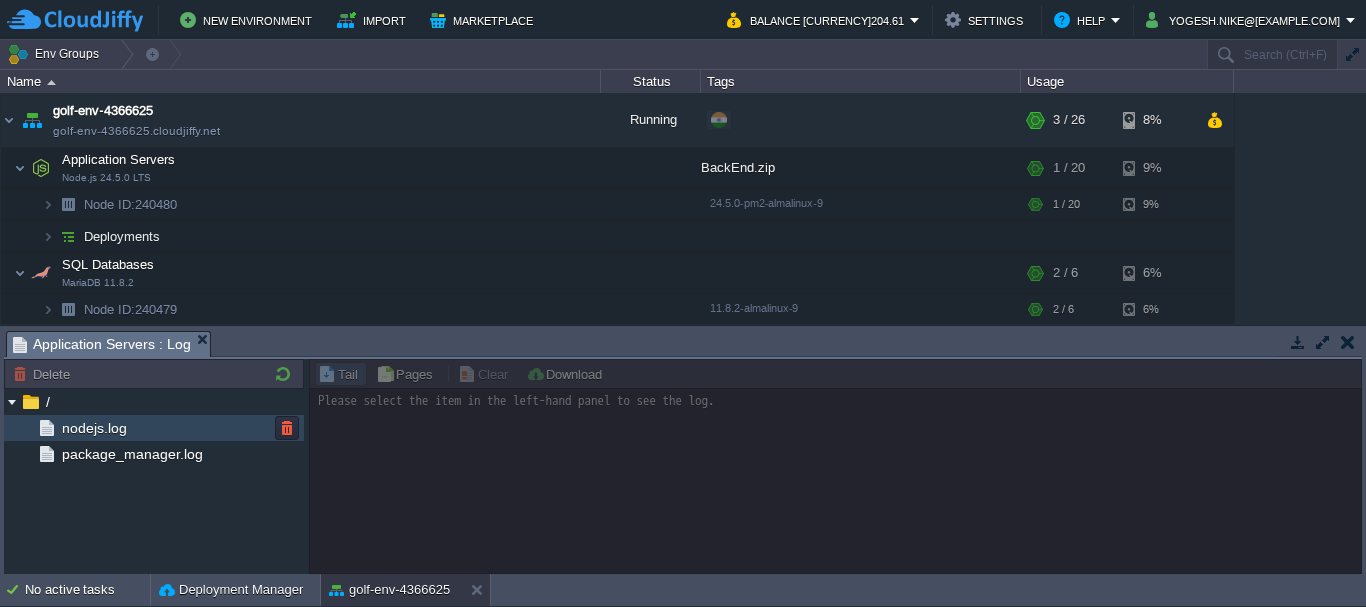 click on "nodejs.log" at bounding box center [154, 428] 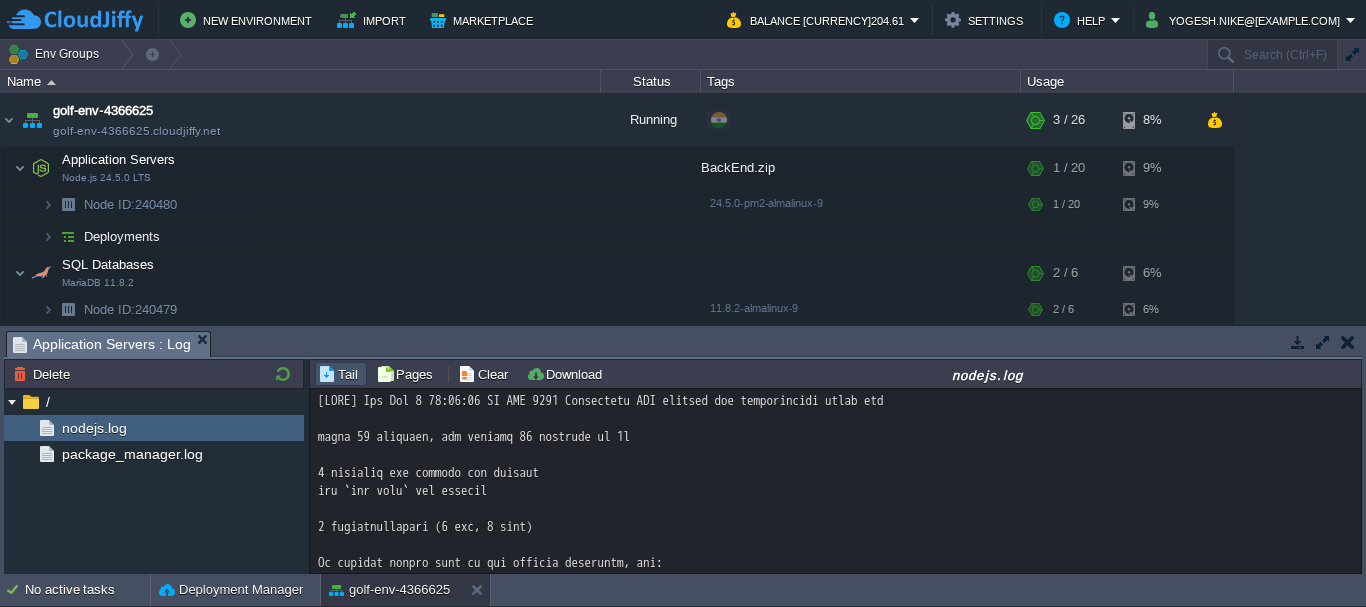 scroll, scrollTop: 6003, scrollLeft: 0, axis: vertical 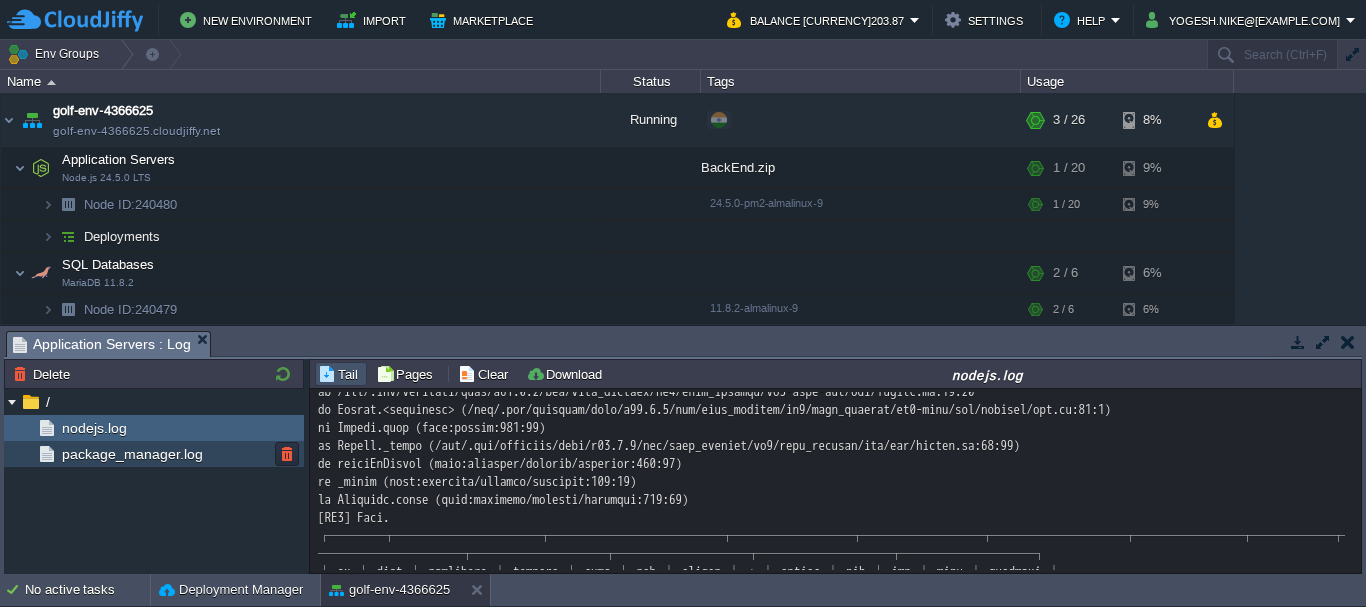 click on "package_manager.log" at bounding box center (132, 454) 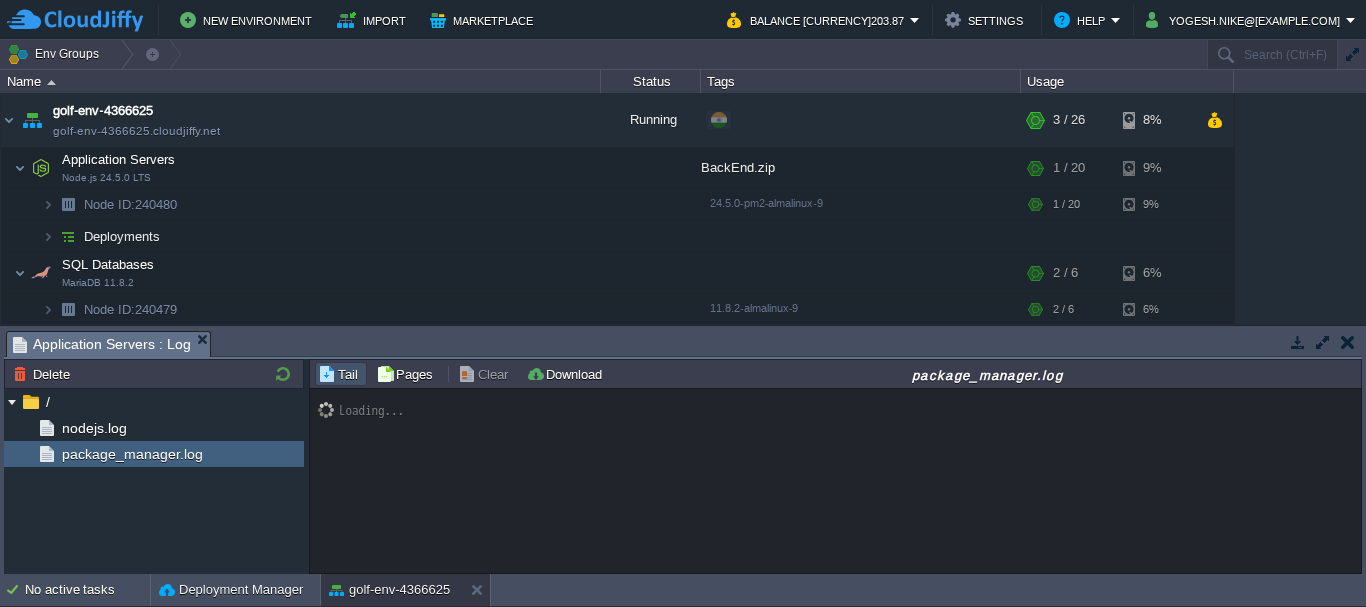 scroll, scrollTop: 973, scrollLeft: 0, axis: vertical 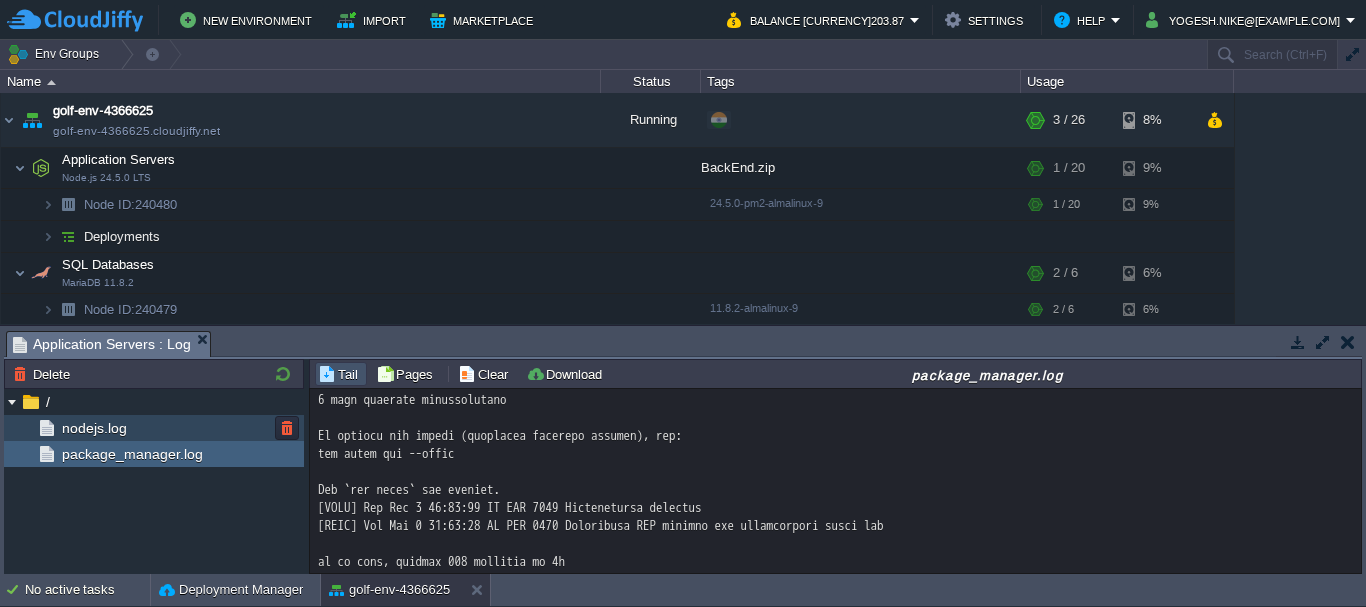 click on "nodejs.log" at bounding box center (94, 428) 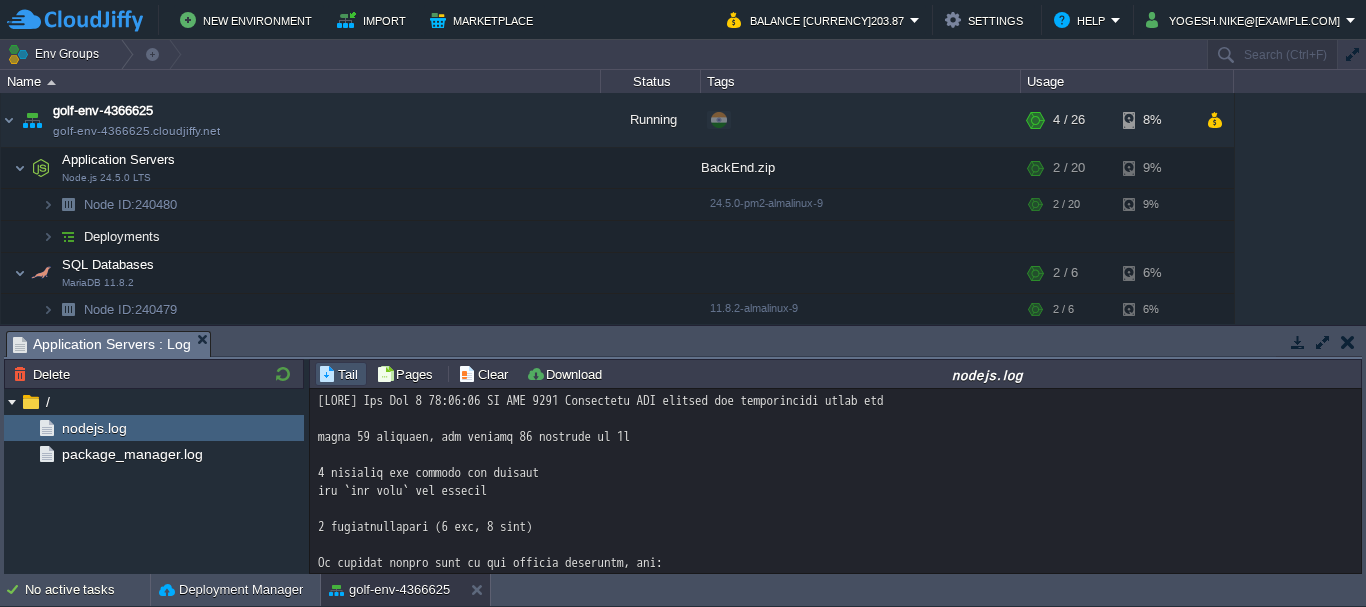 scroll, scrollTop: 6003, scrollLeft: 0, axis: vertical 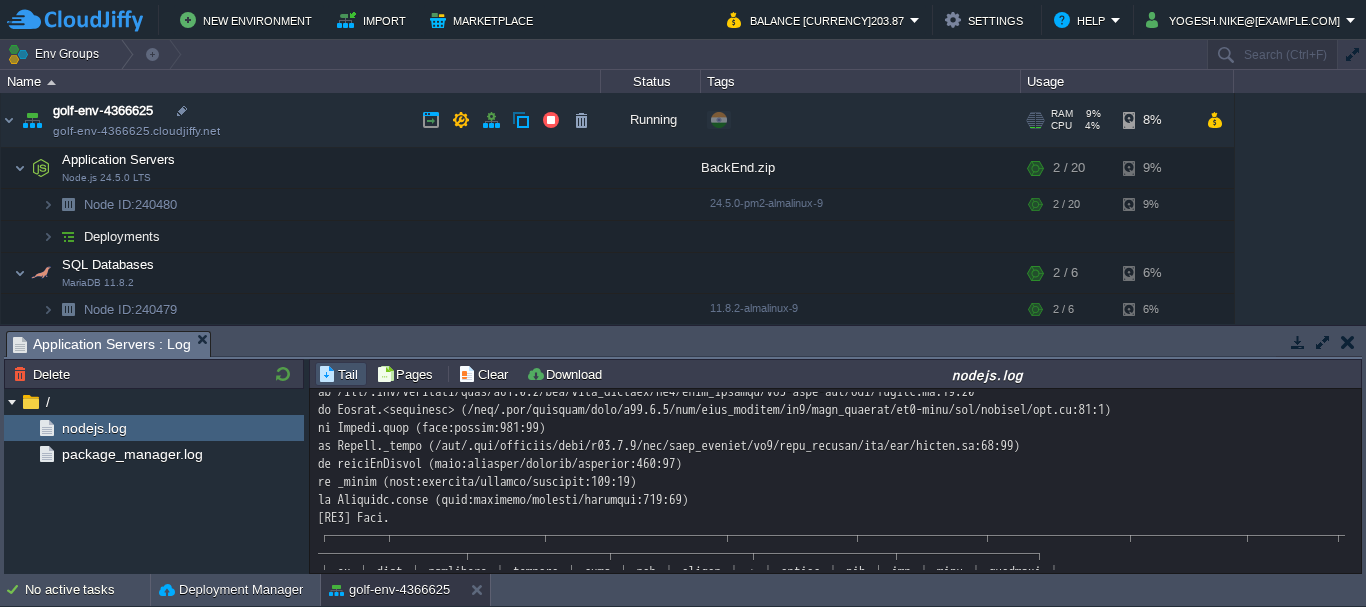 drag, startPoint x: 216, startPoint y: 130, endPoint x: 215, endPoint y: 142, distance: 12.0415945 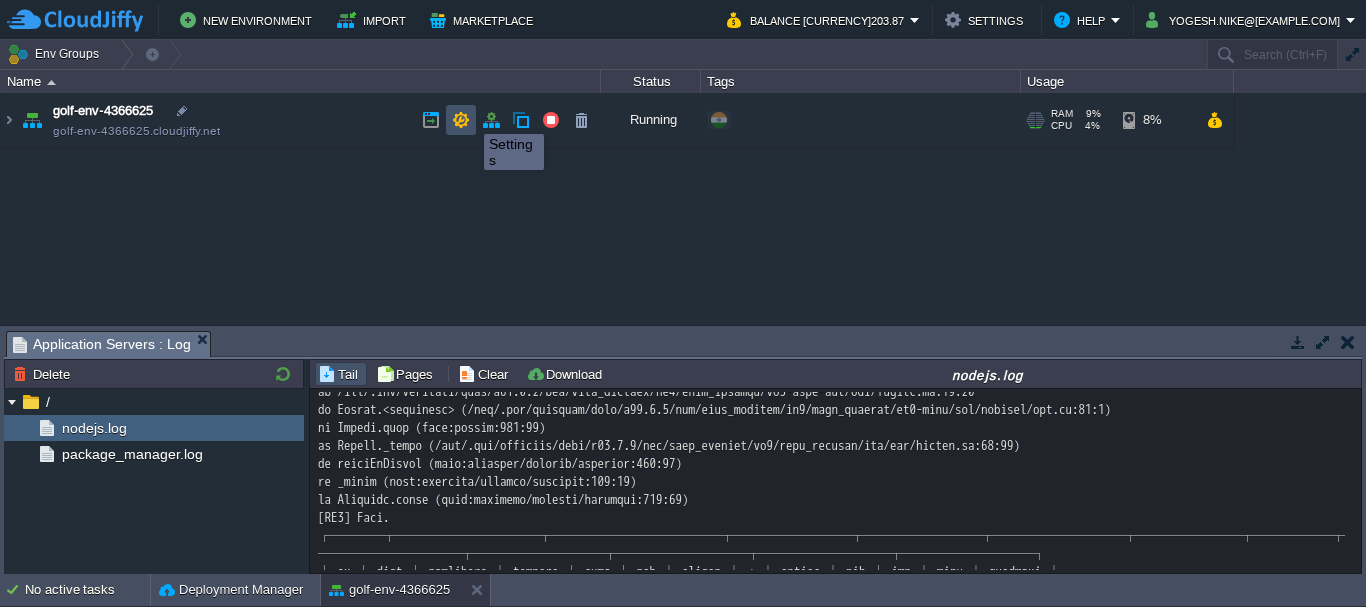 click at bounding box center (461, 120) 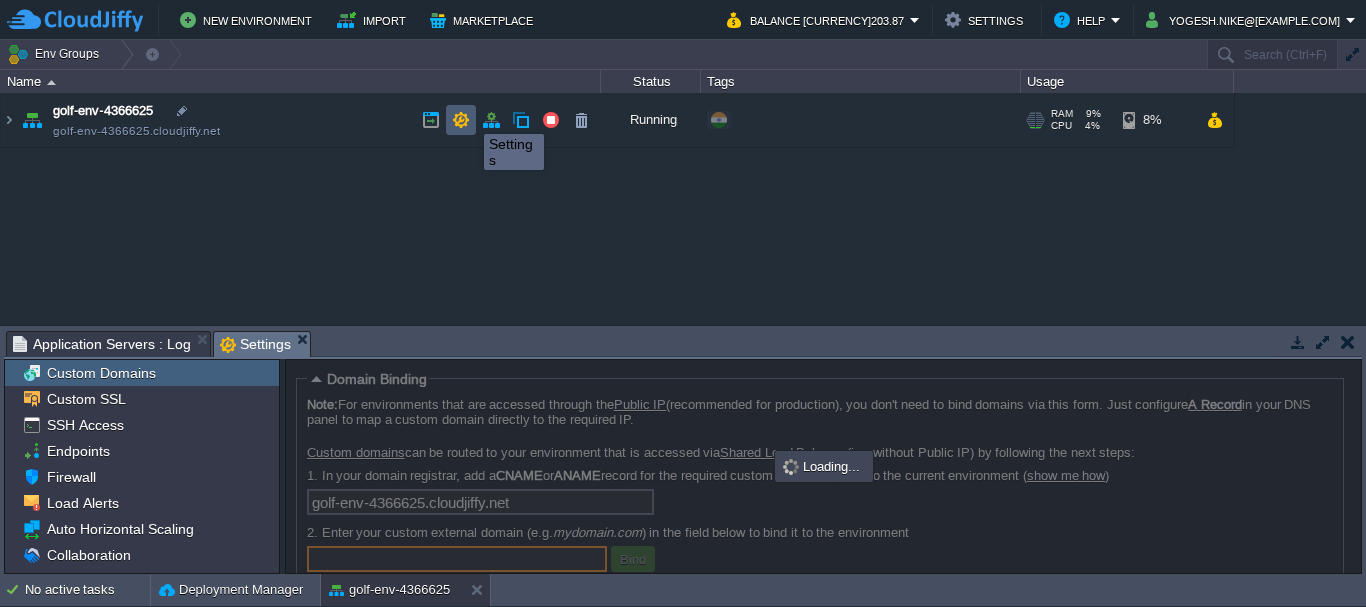 scroll, scrollTop: 5, scrollLeft: 0, axis: vertical 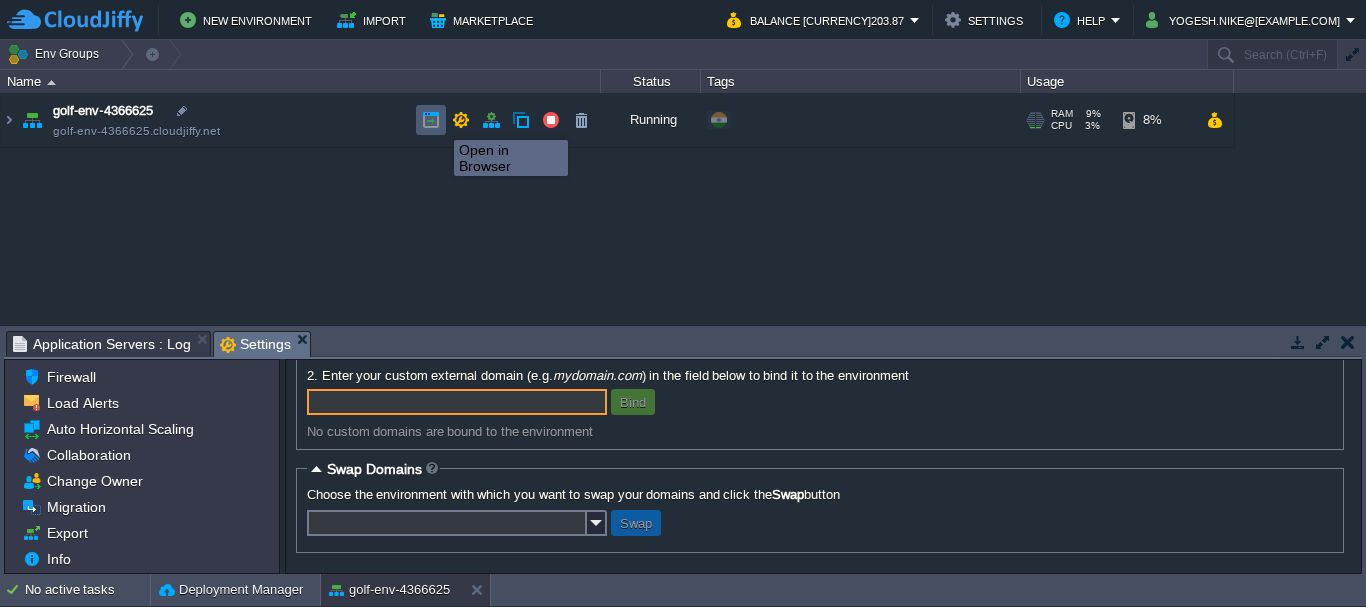 click at bounding box center [431, 120] 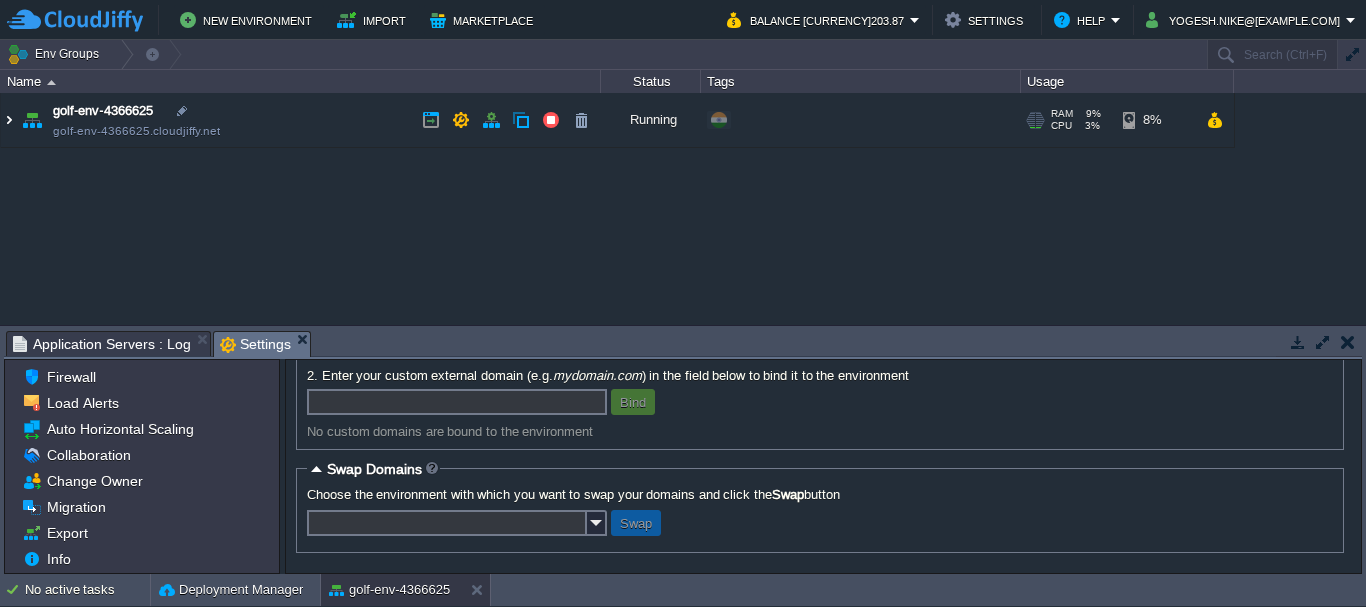 click at bounding box center [9, 120] 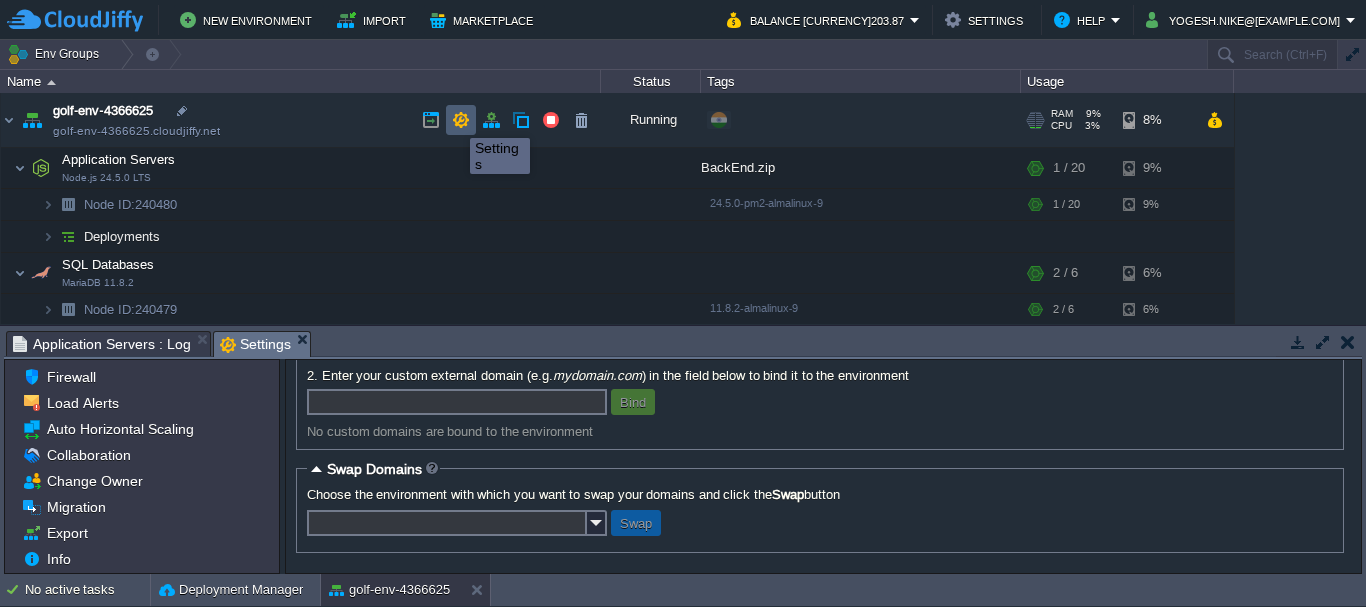 click at bounding box center (461, 120) 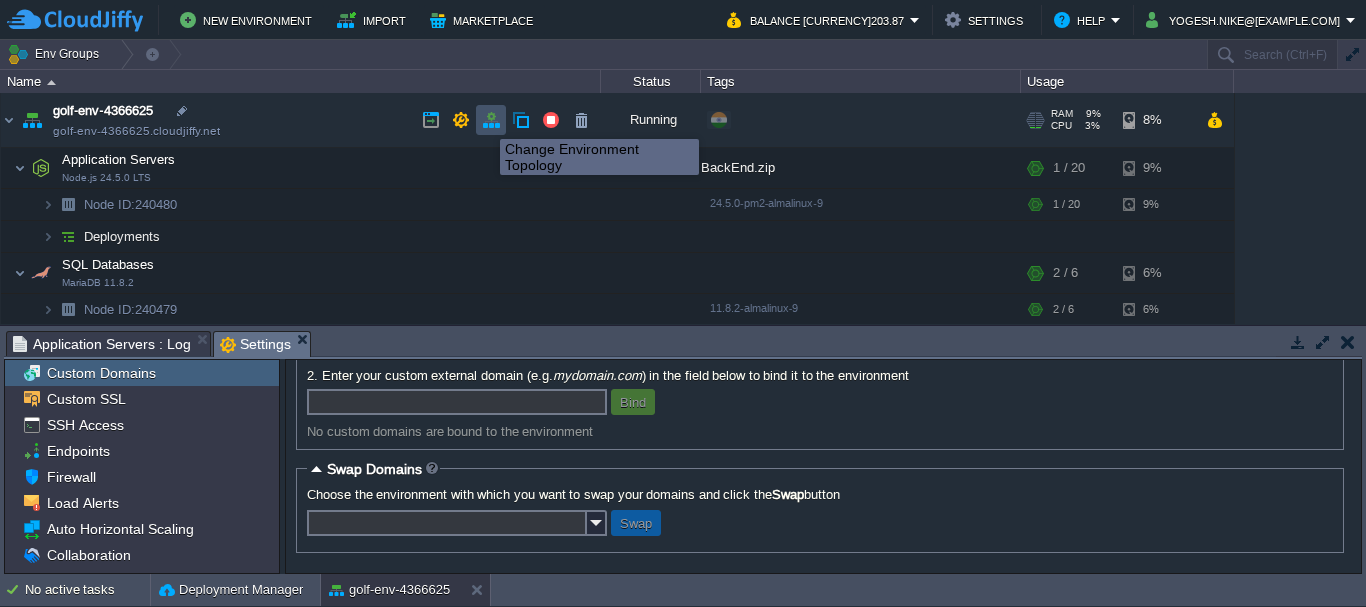 click at bounding box center (491, 120) 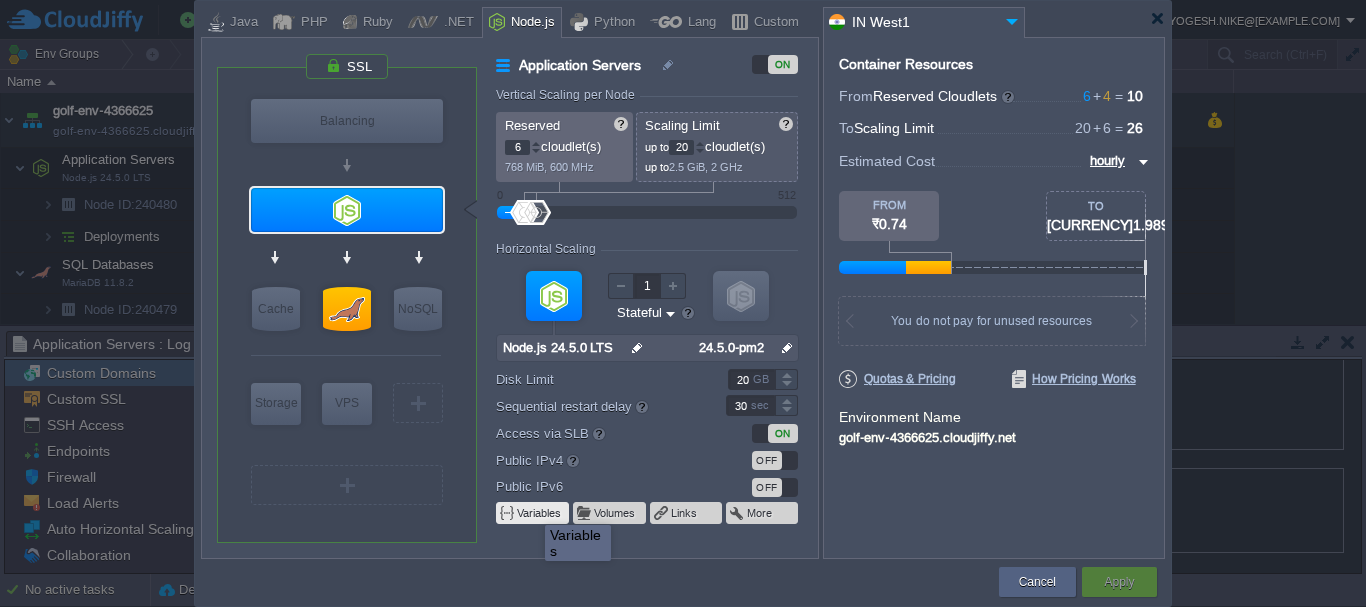 click on "Variables" at bounding box center [540, 513] 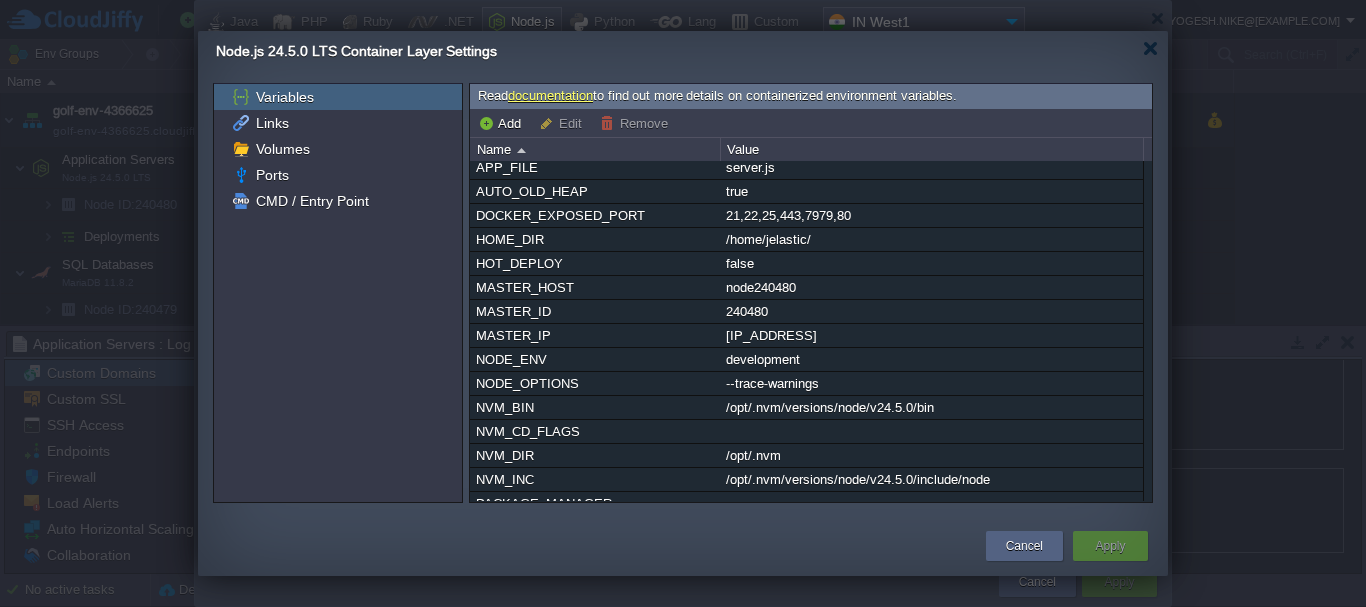 scroll, scrollTop: 0, scrollLeft: 0, axis: both 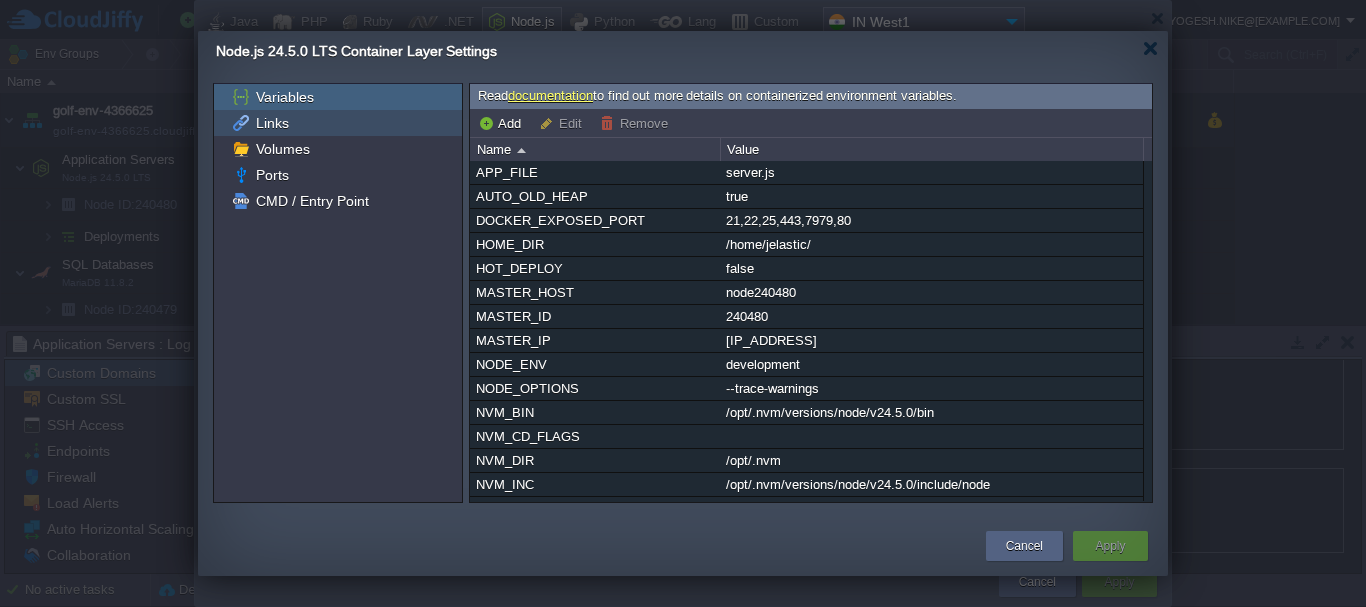 click on "Links" at bounding box center [272, 123] 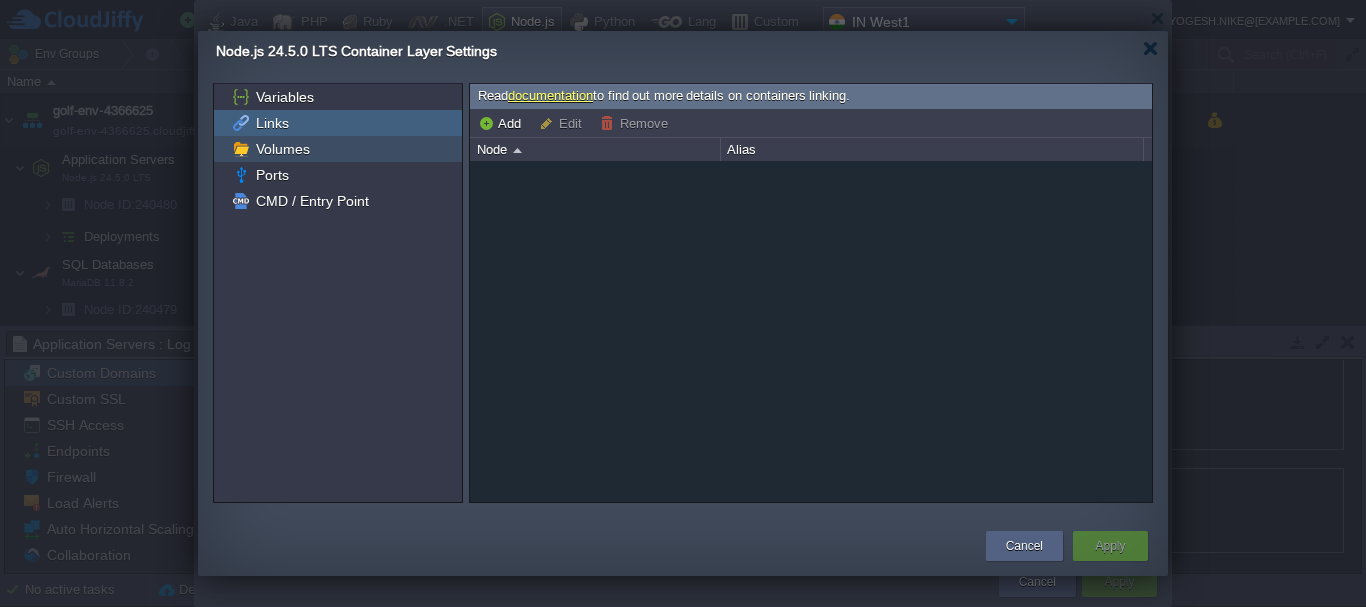 click on "Volumes" at bounding box center (282, 149) 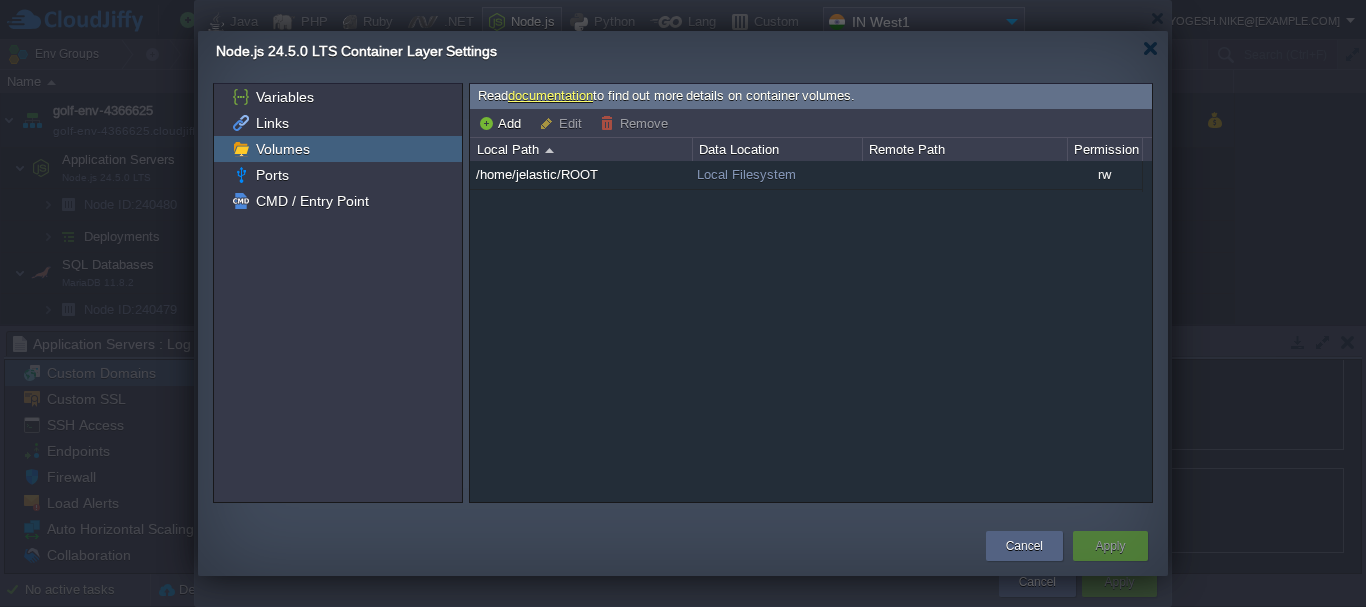 click on "Volumes" at bounding box center (338, 149) 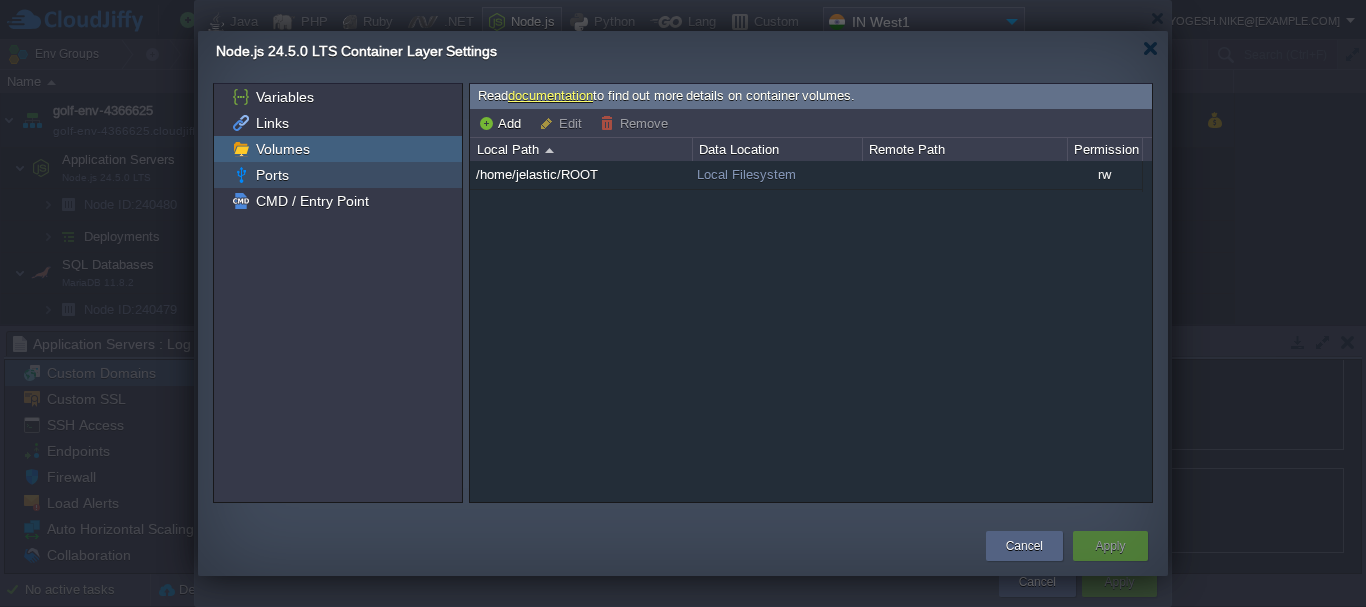 click on "Ports" at bounding box center (338, 175) 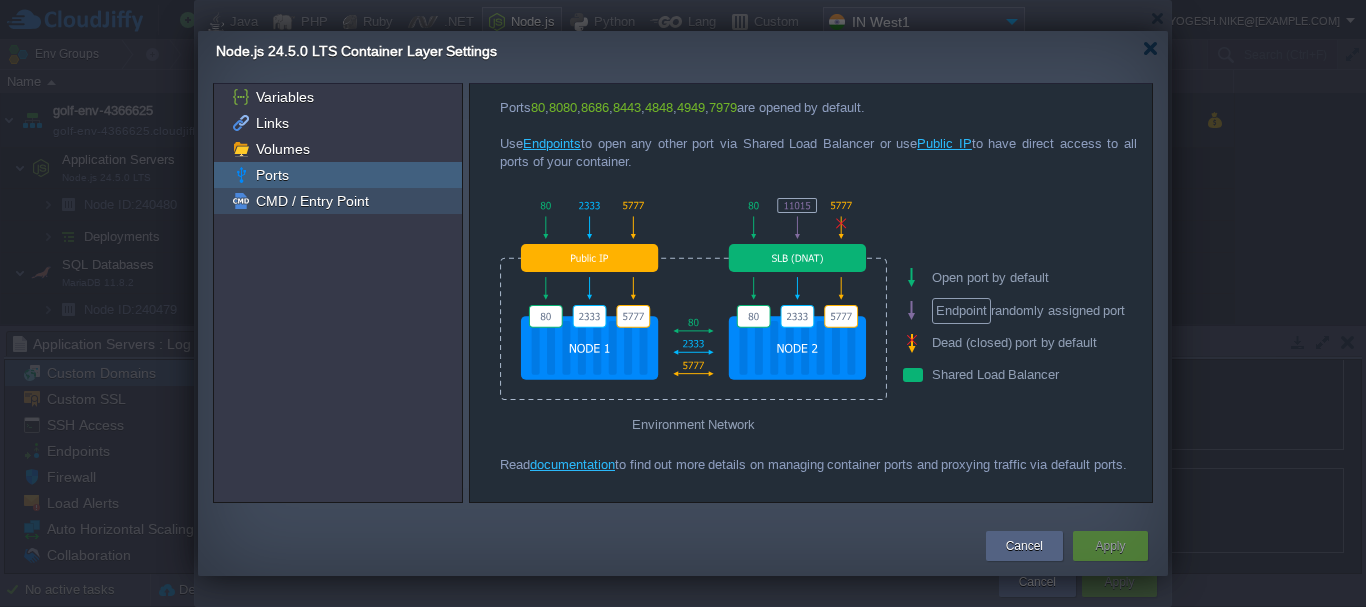 click on "CMD / Entry Point" at bounding box center (312, 201) 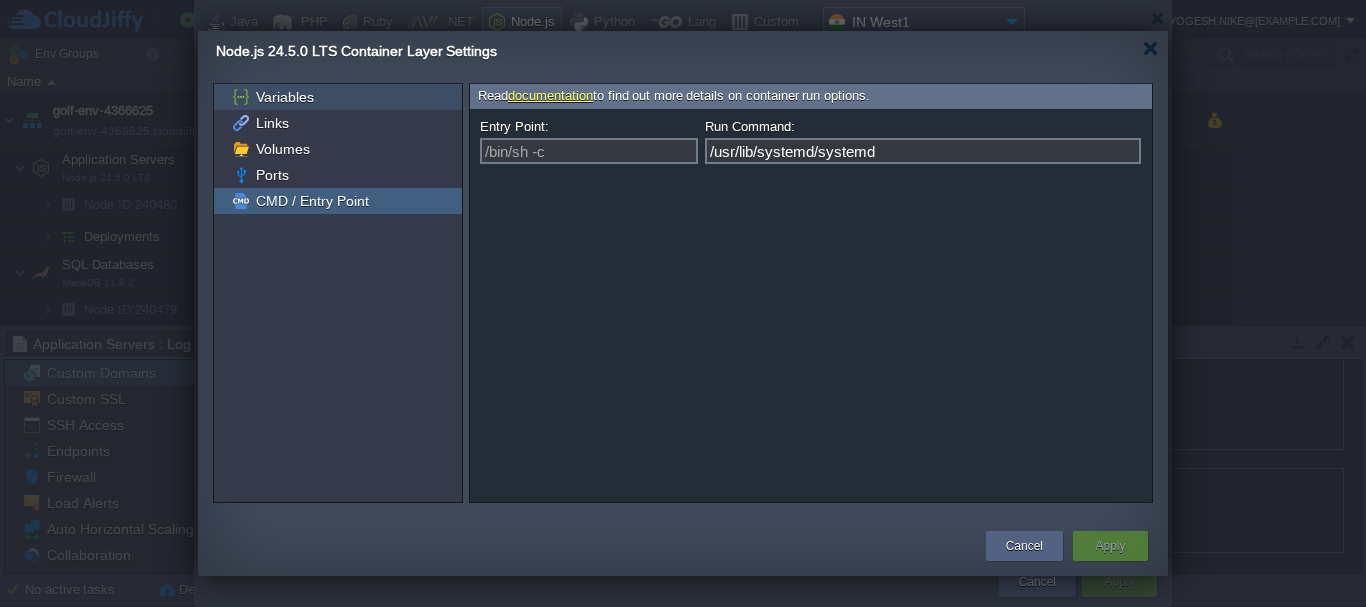 click on "Variables" at bounding box center (284, 97) 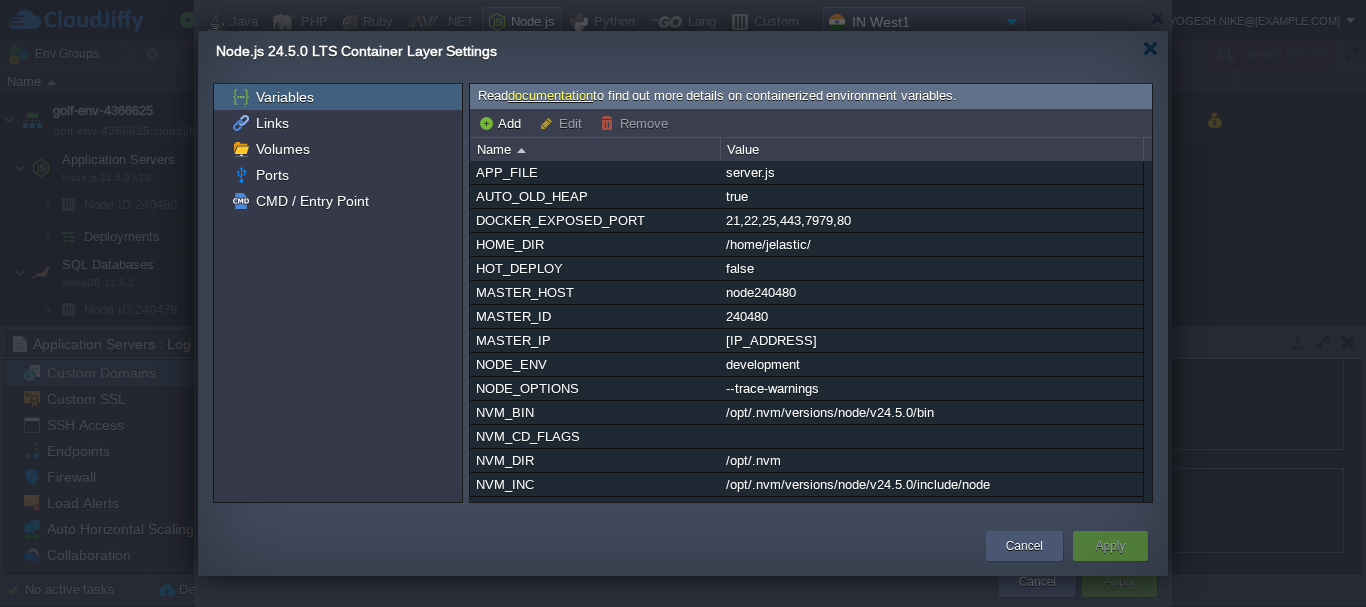 click on "Cancel" at bounding box center (1024, 546) 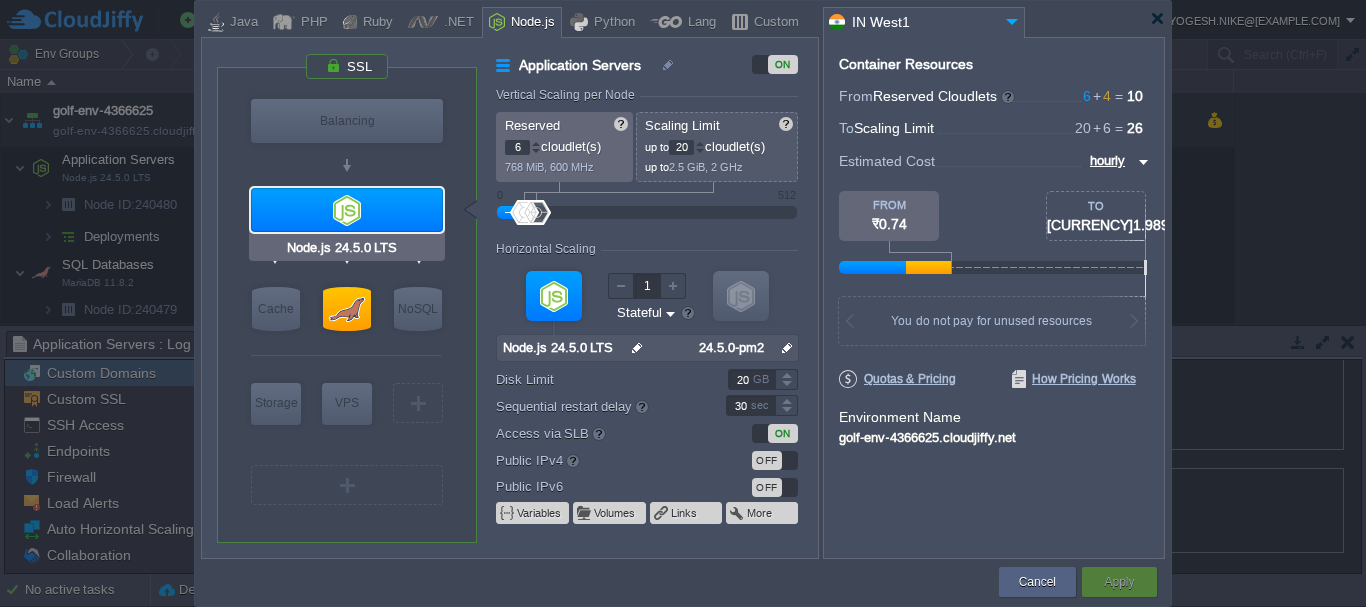 click at bounding box center (347, 210) 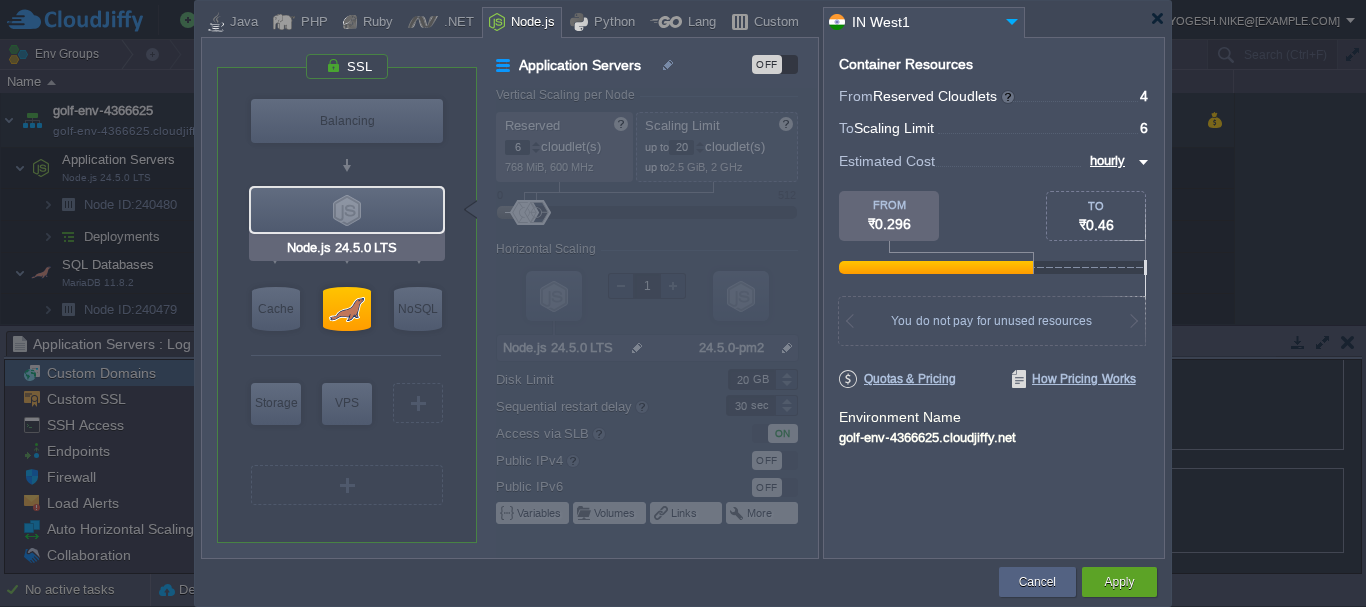 click at bounding box center (347, 210) 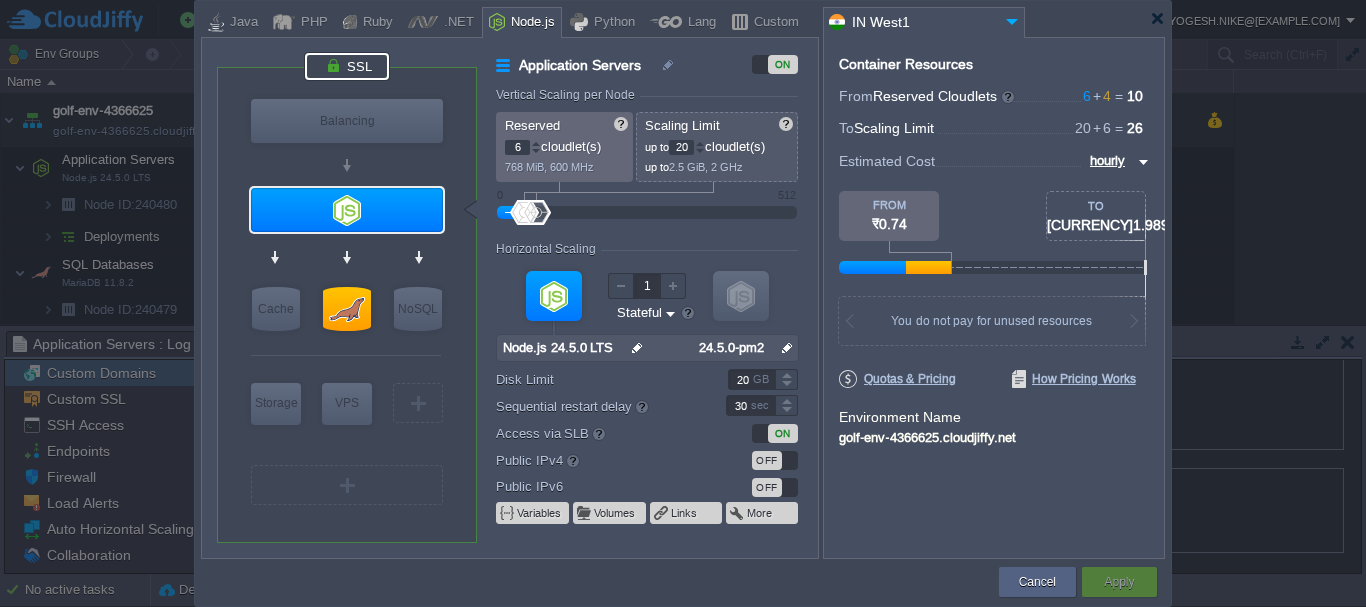 click at bounding box center [347, 66] 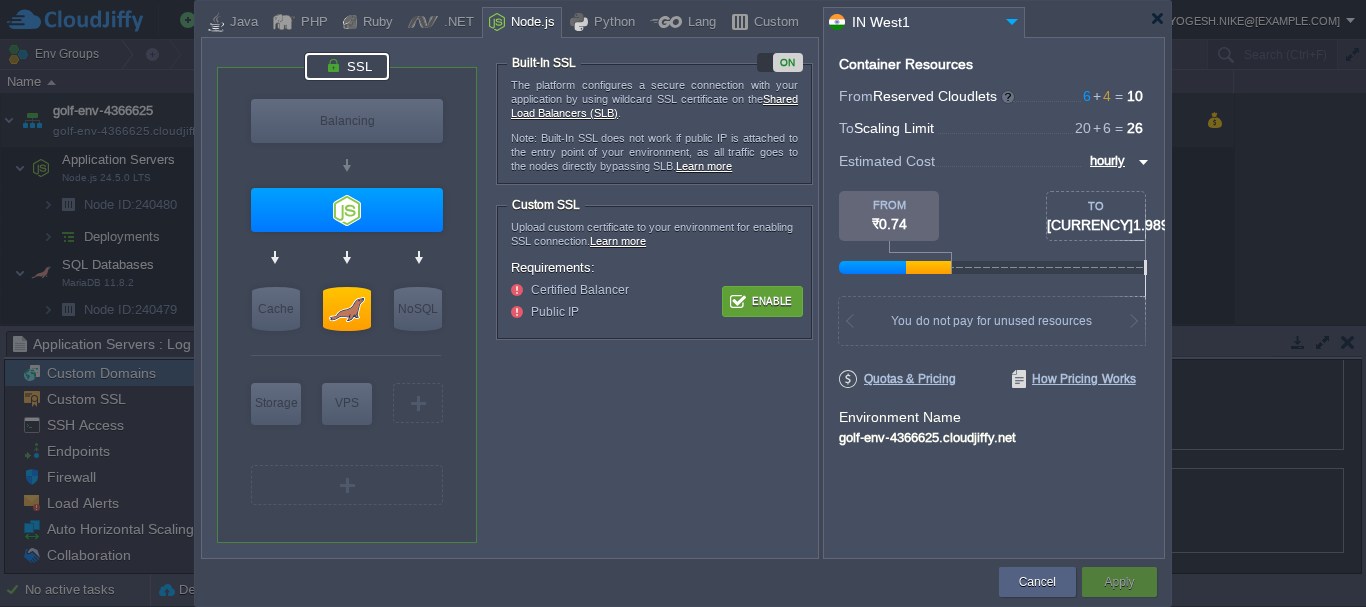 click on "Enable" at bounding box center [762, 301] 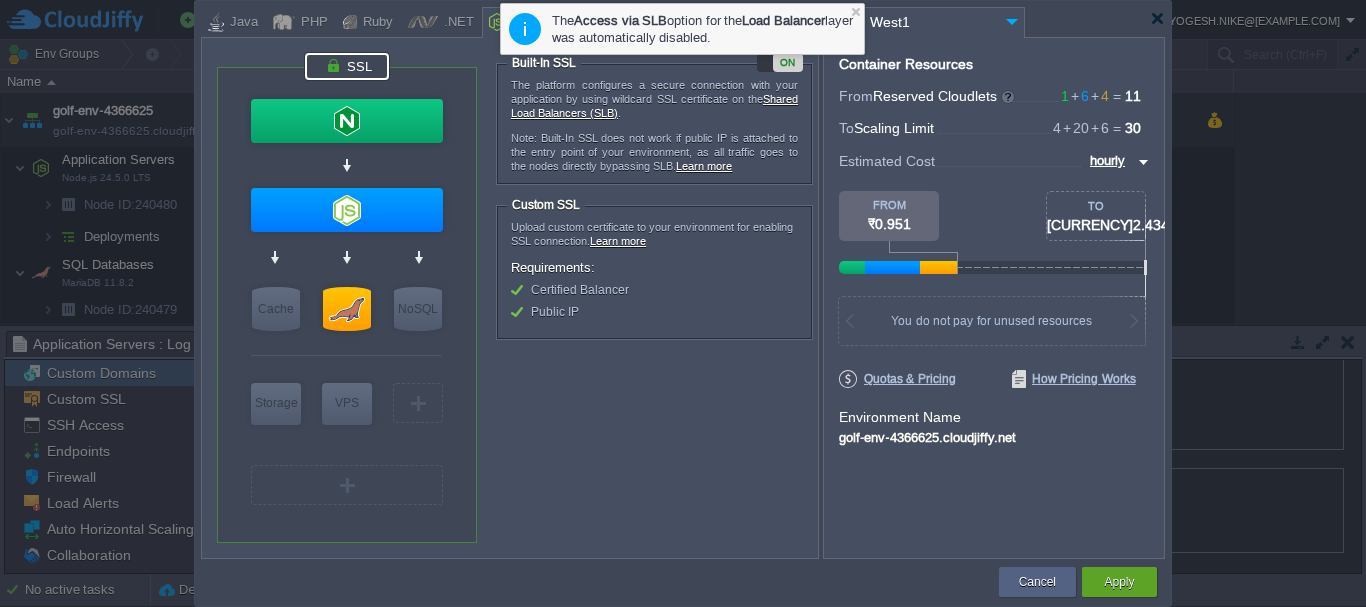 type on "NGINX 1.28.0" 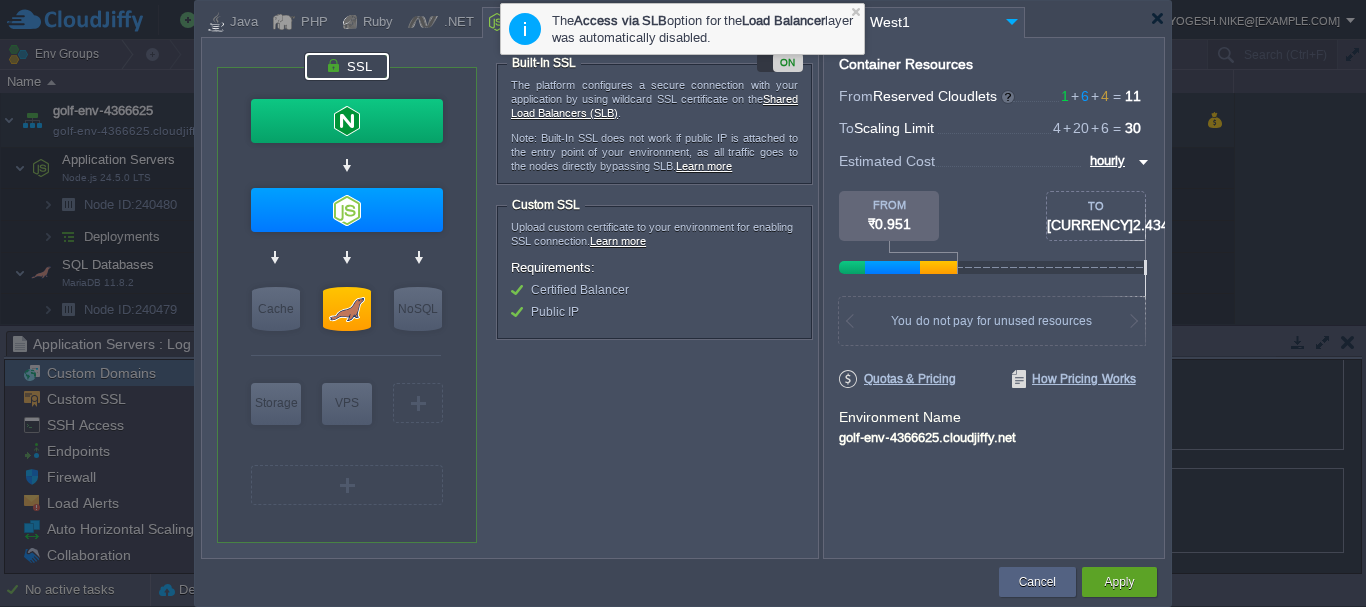 click at bounding box center [347, 66] 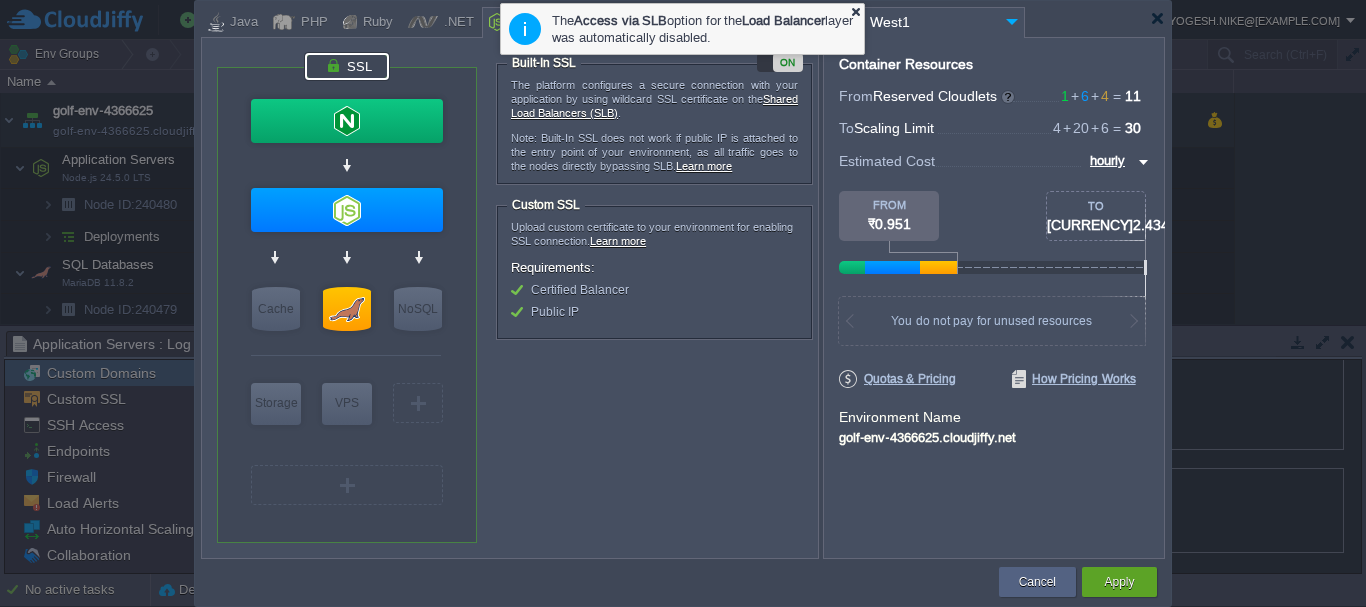 click at bounding box center [855, 11] 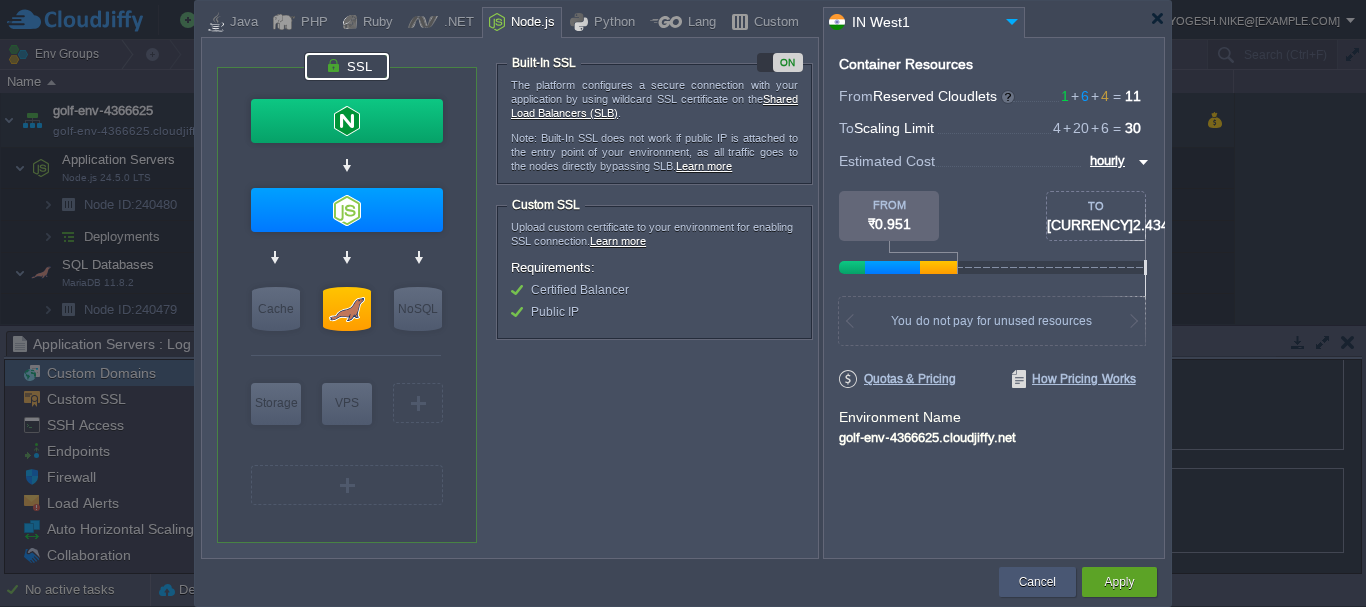 click on "Cancel" at bounding box center (1037, 582) 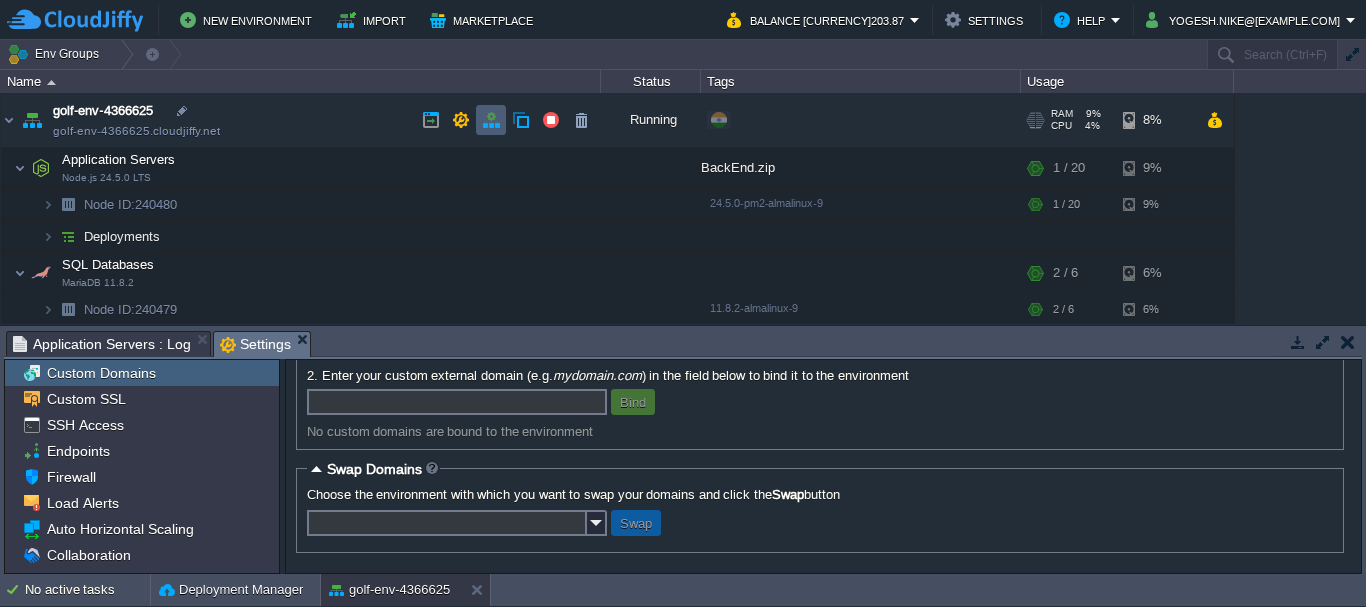 click at bounding box center (491, 120) 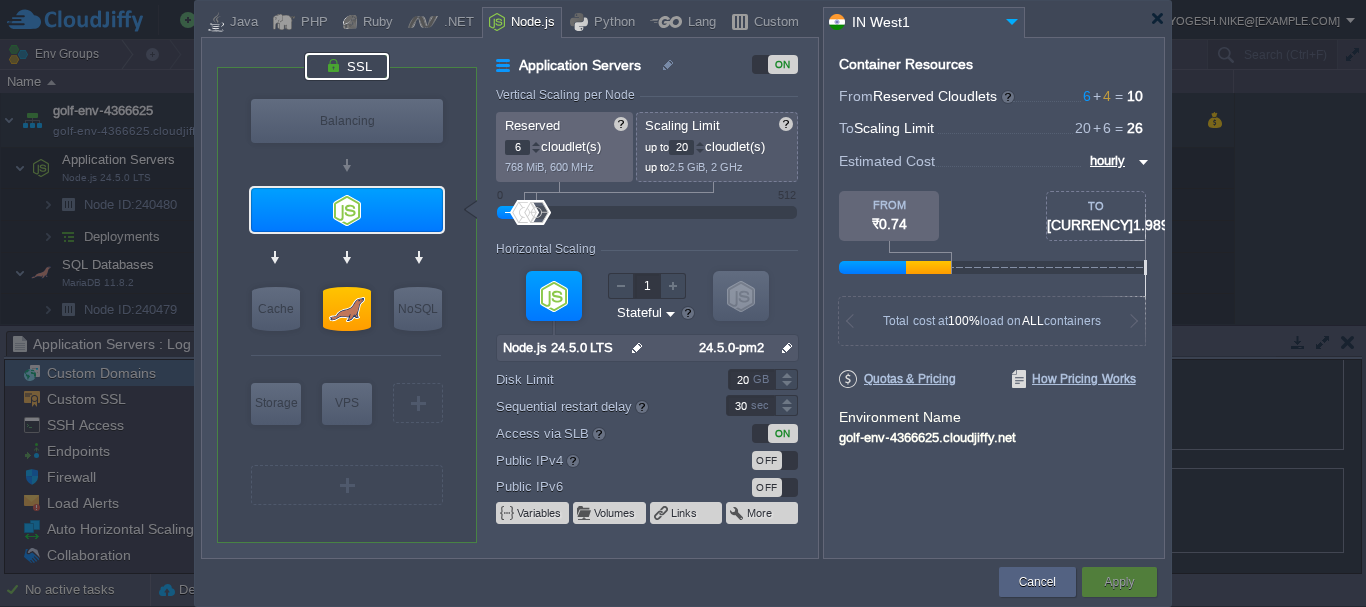 click at bounding box center [347, 66] 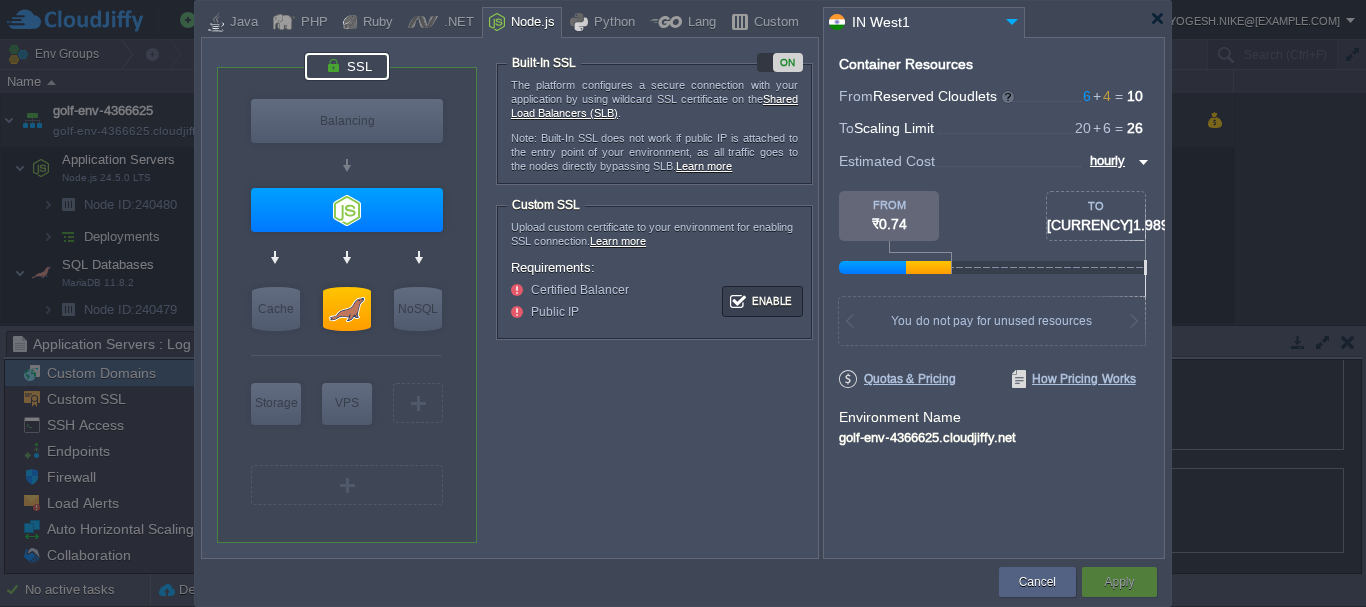 click on "Python" at bounding box center (611, 23) 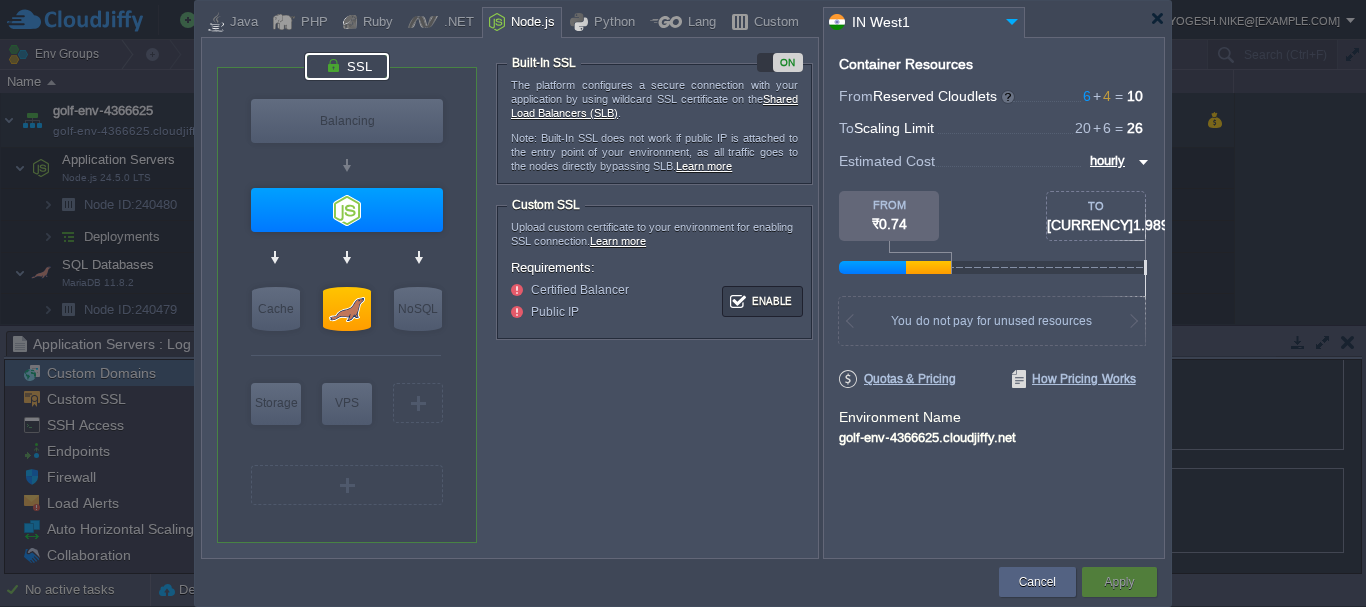 click at bounding box center [347, 66] 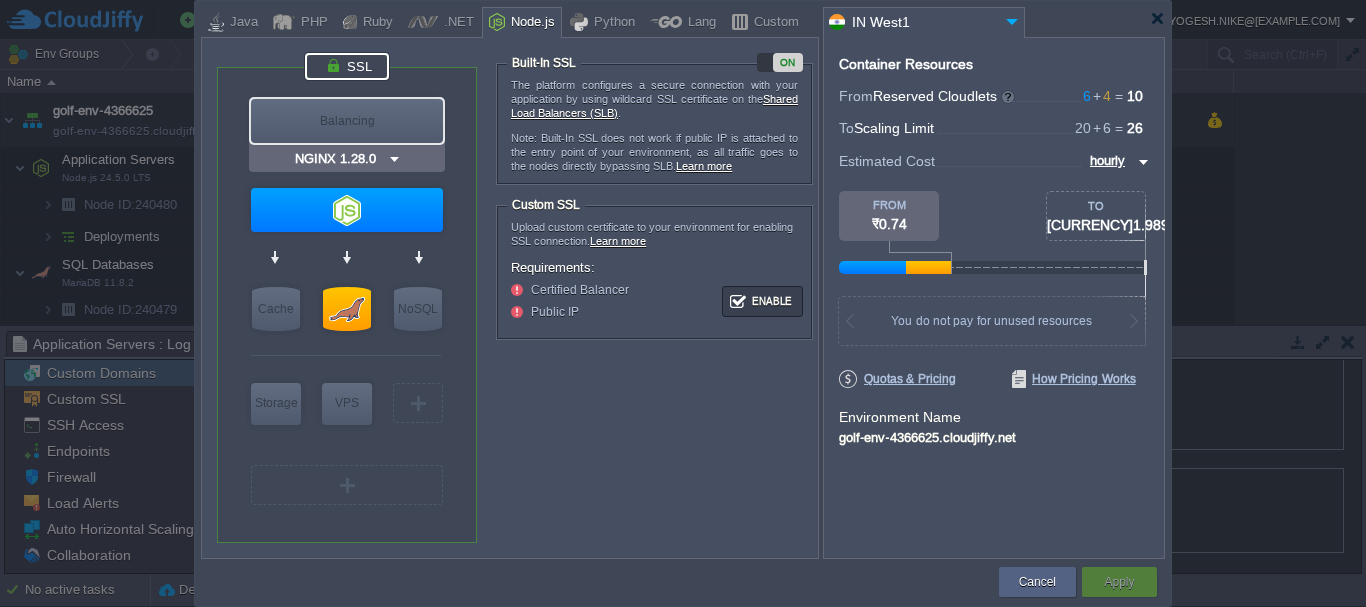 click on "Balancing" at bounding box center [347, 121] 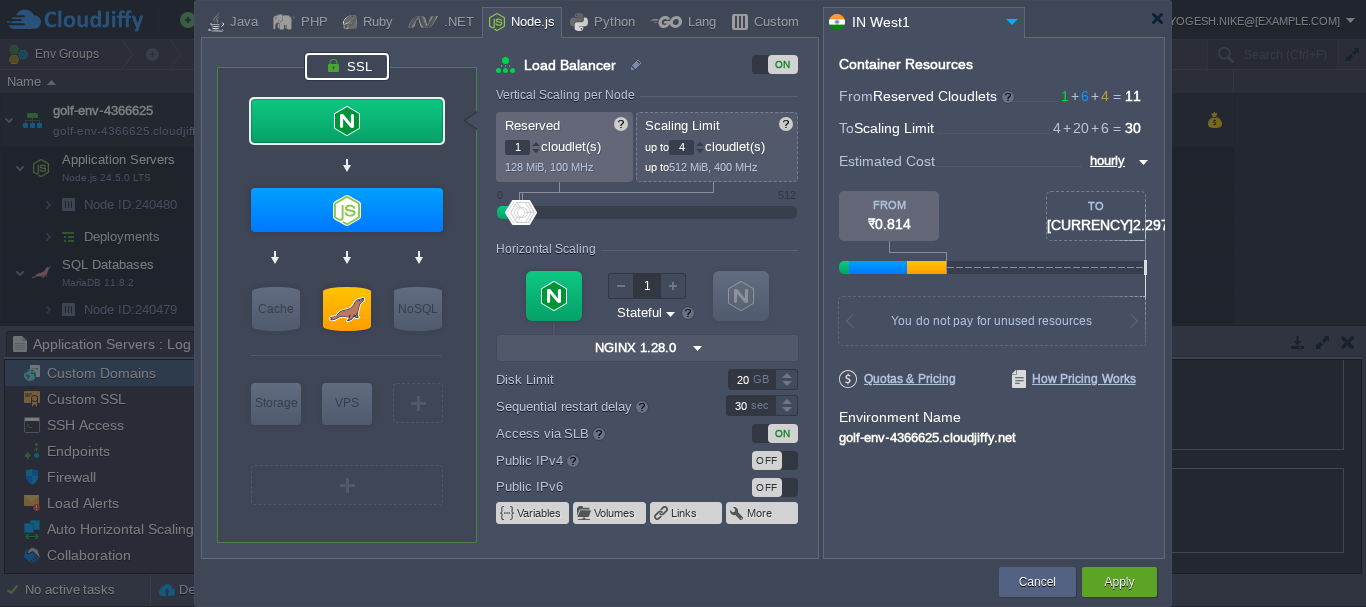 click at bounding box center [347, 66] 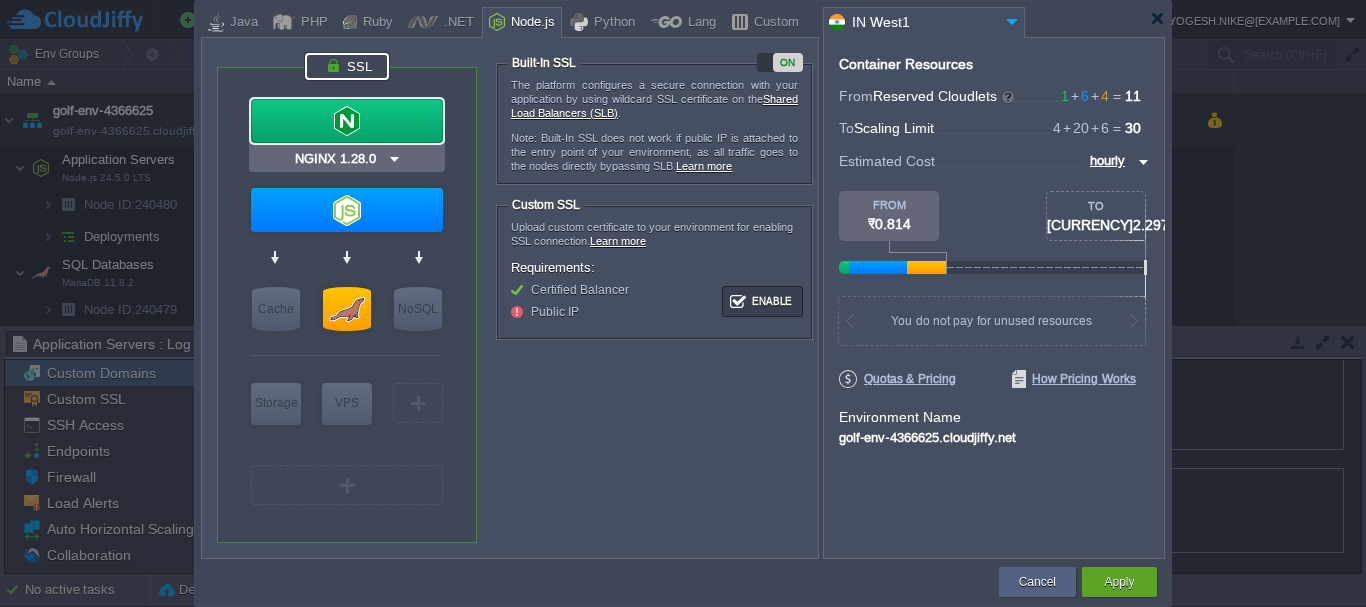 click at bounding box center [347, 121] 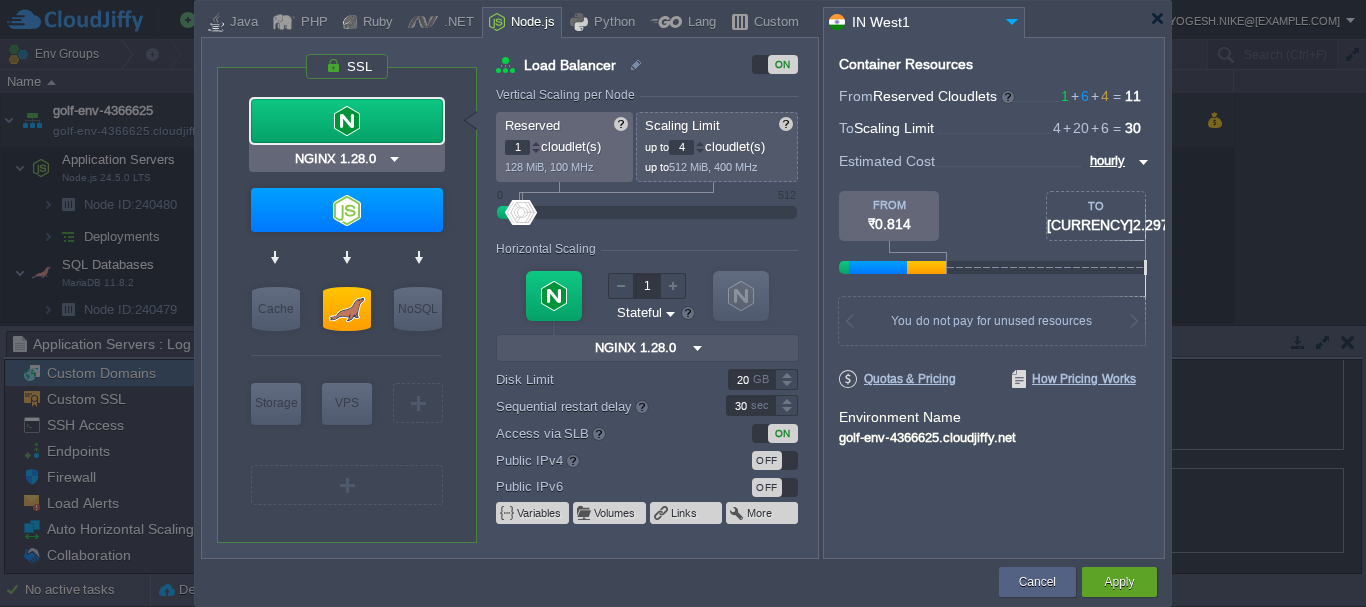 type on "Node.js 24.5.0 LTS" 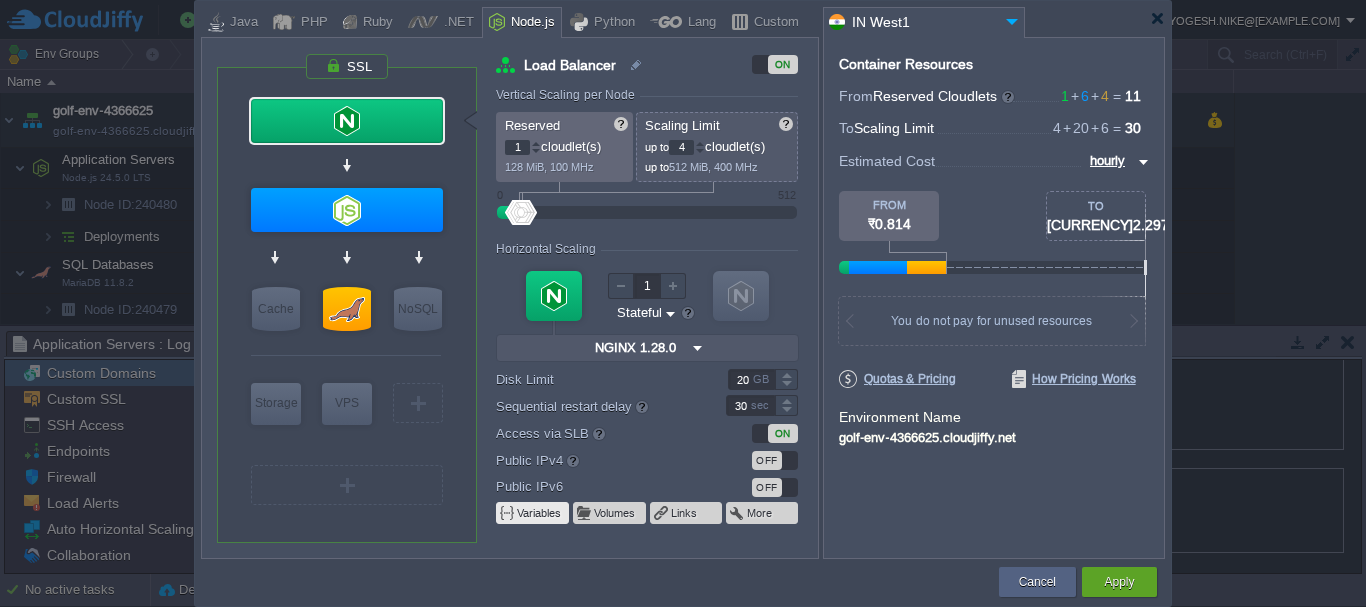 click on "Variables" at bounding box center [540, 513] 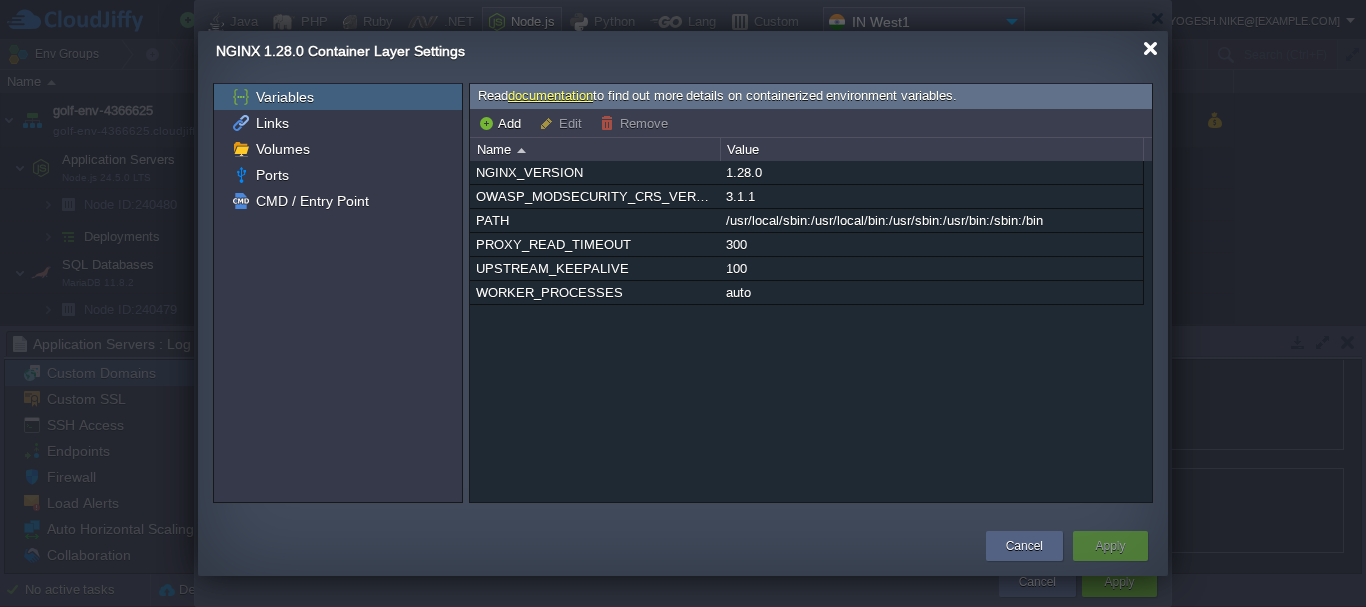 click at bounding box center [1150, 48] 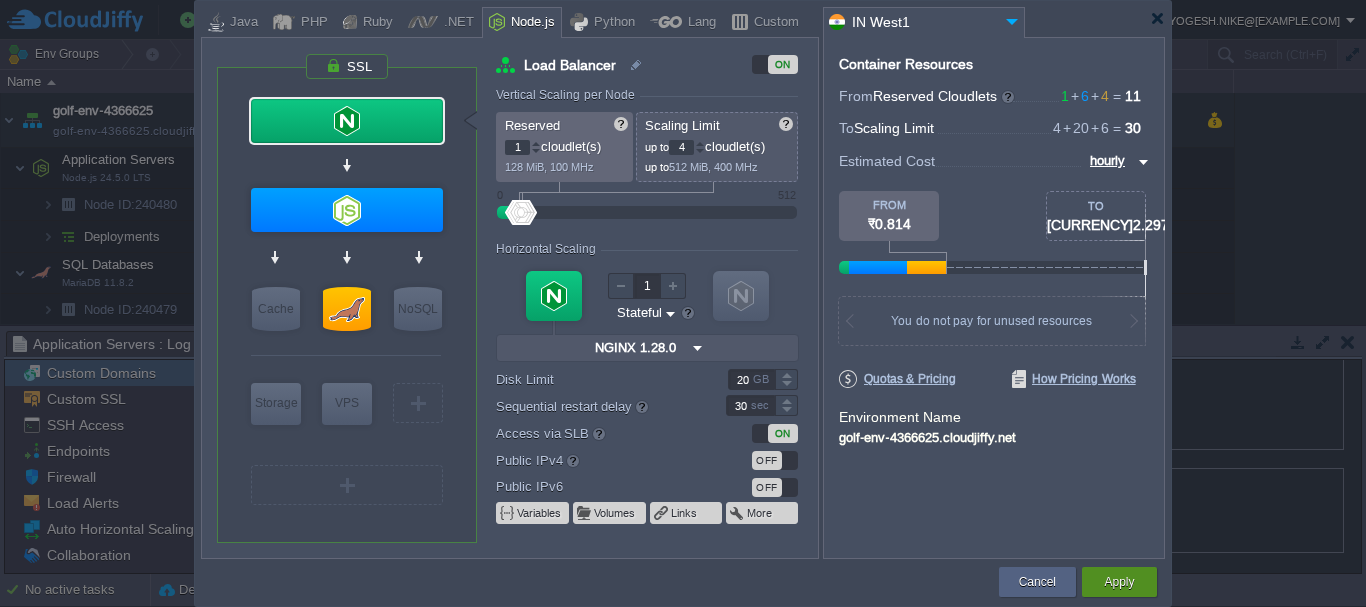 click on "Apply" at bounding box center [1119, 582] 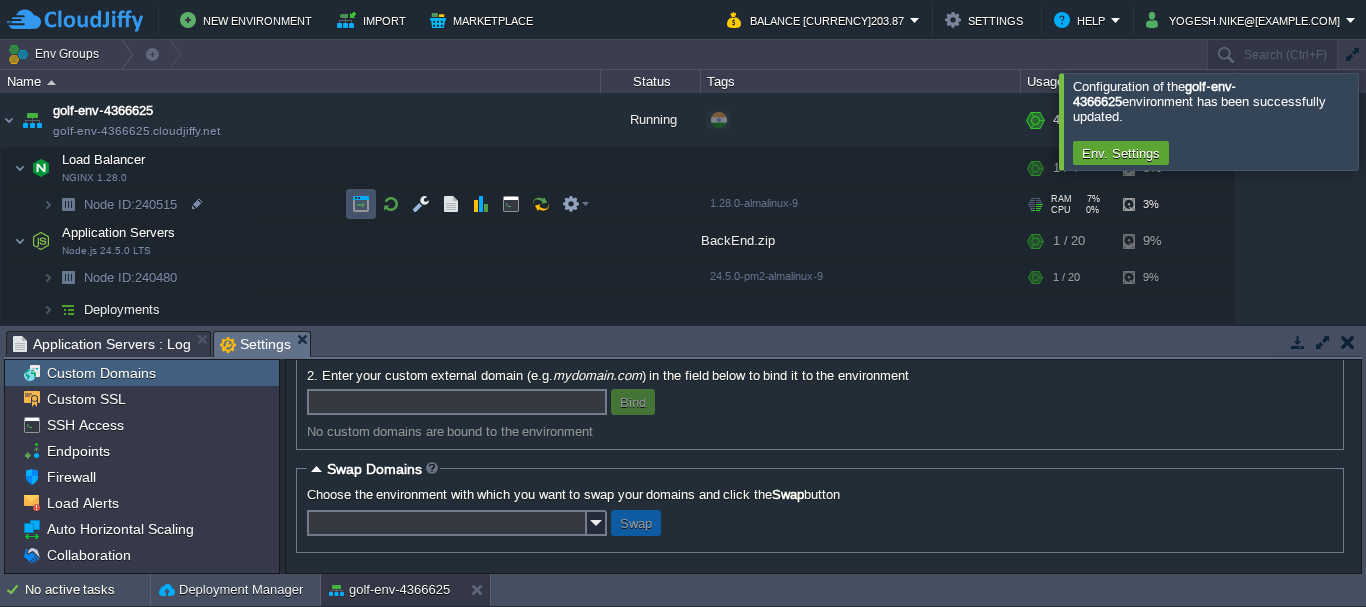 click at bounding box center [361, 204] 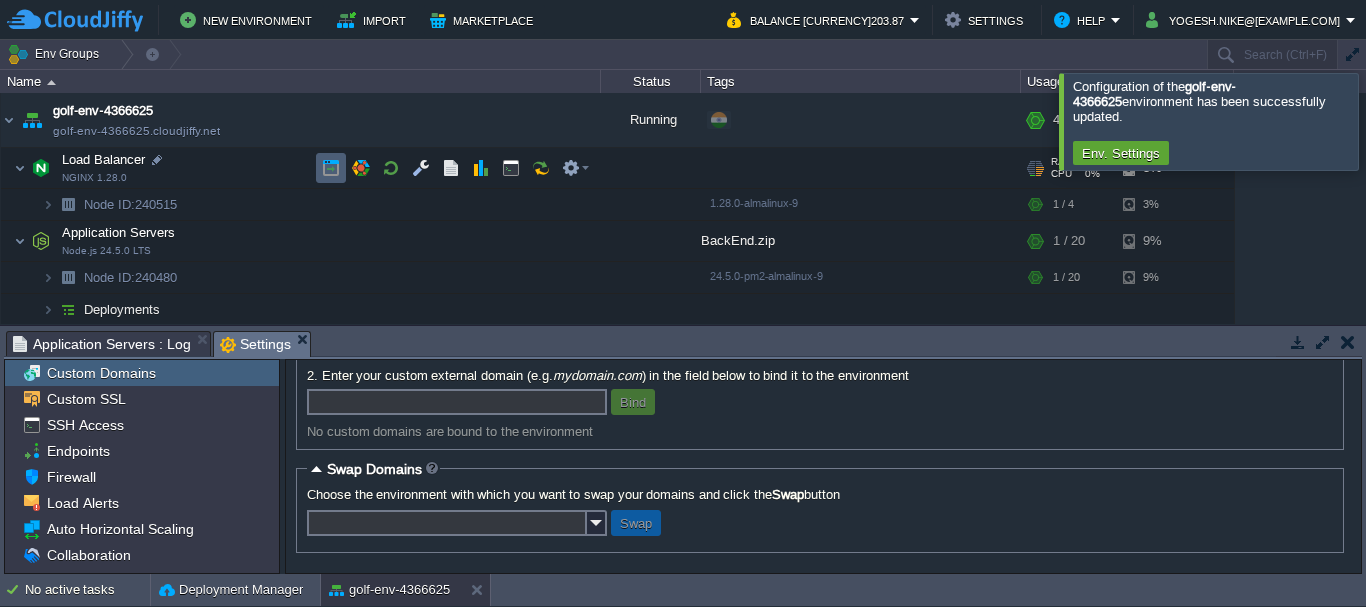 click at bounding box center [331, 168] 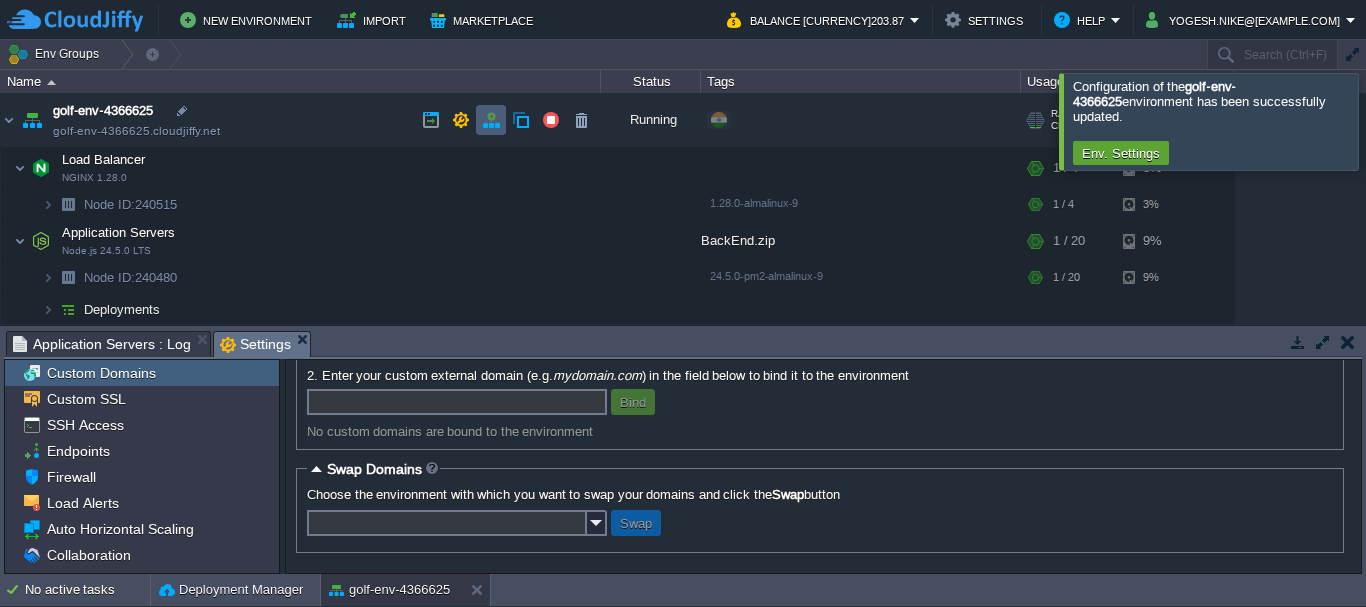 click at bounding box center (491, 120) 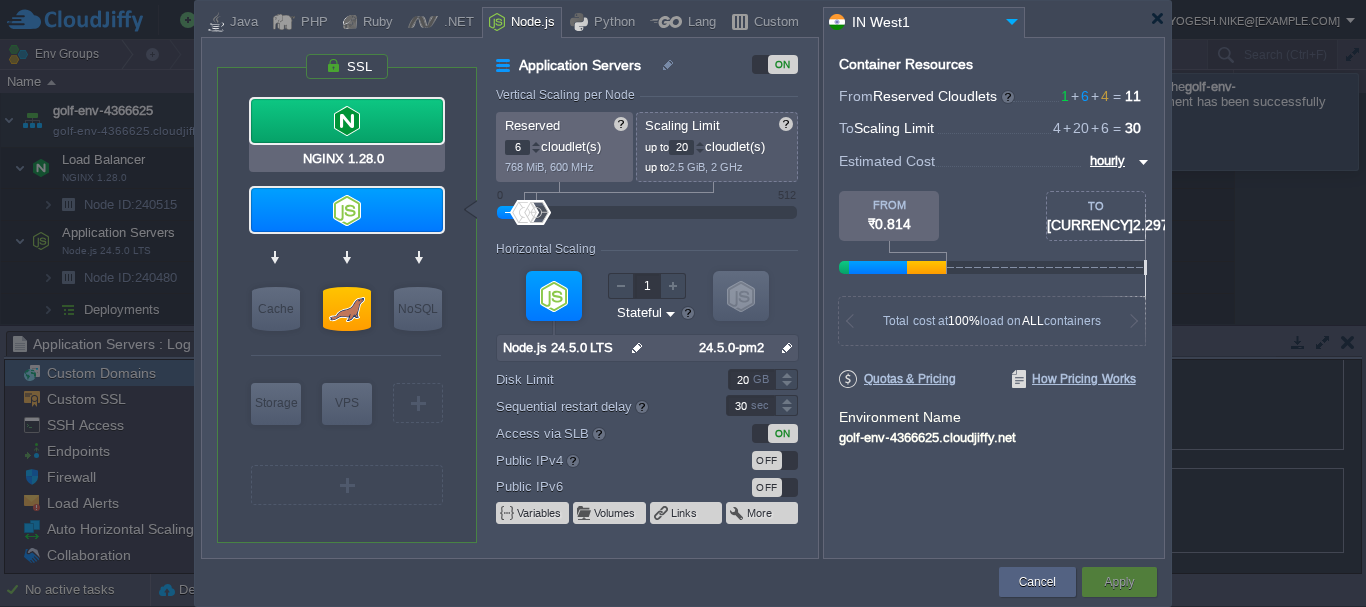 click at bounding box center (347, 121) 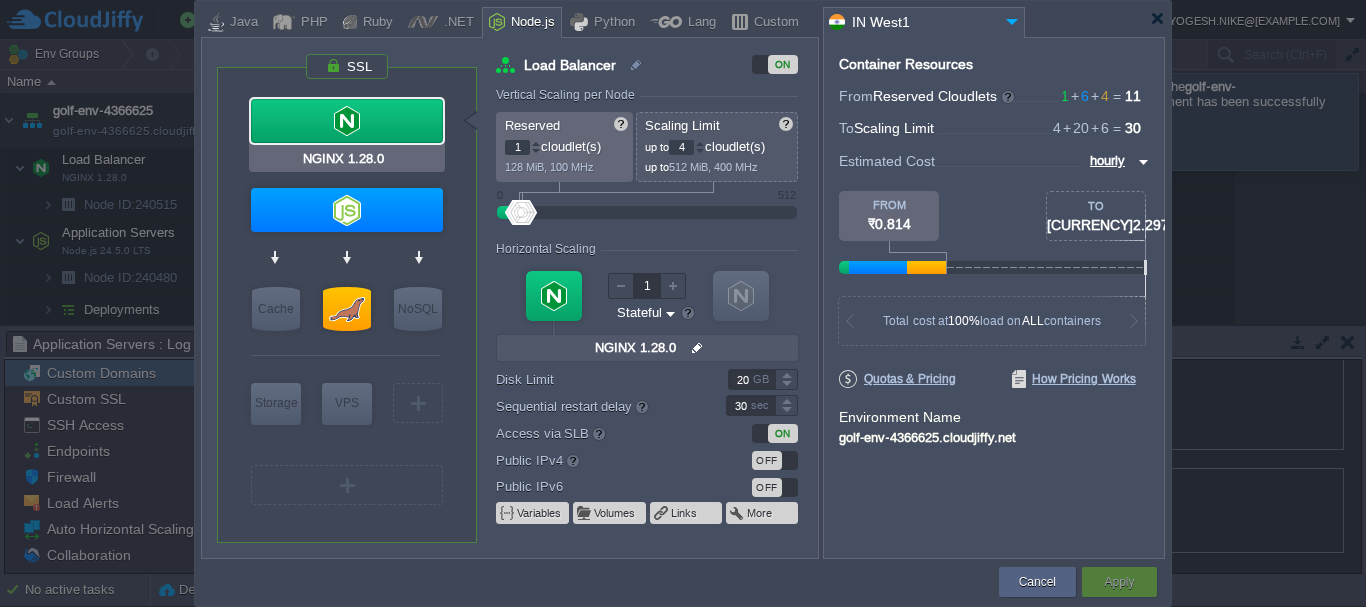 click at bounding box center [347, 121] 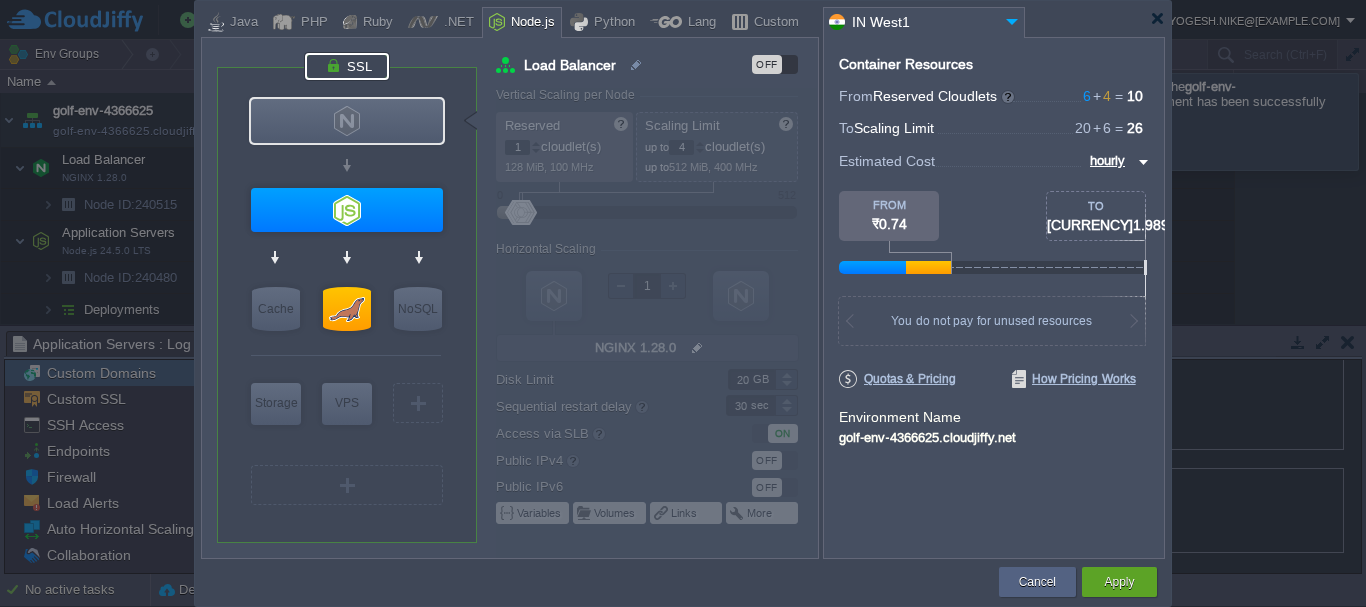 click at bounding box center [347, 66] 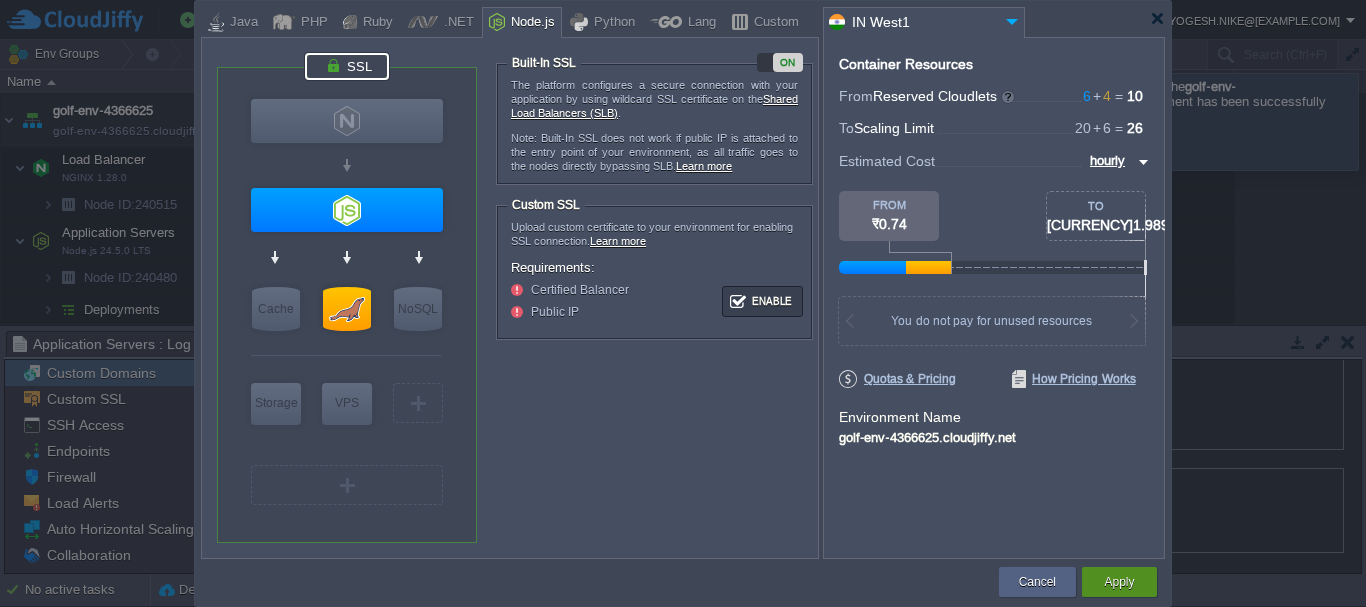 click on "Apply" at bounding box center (1119, 582) 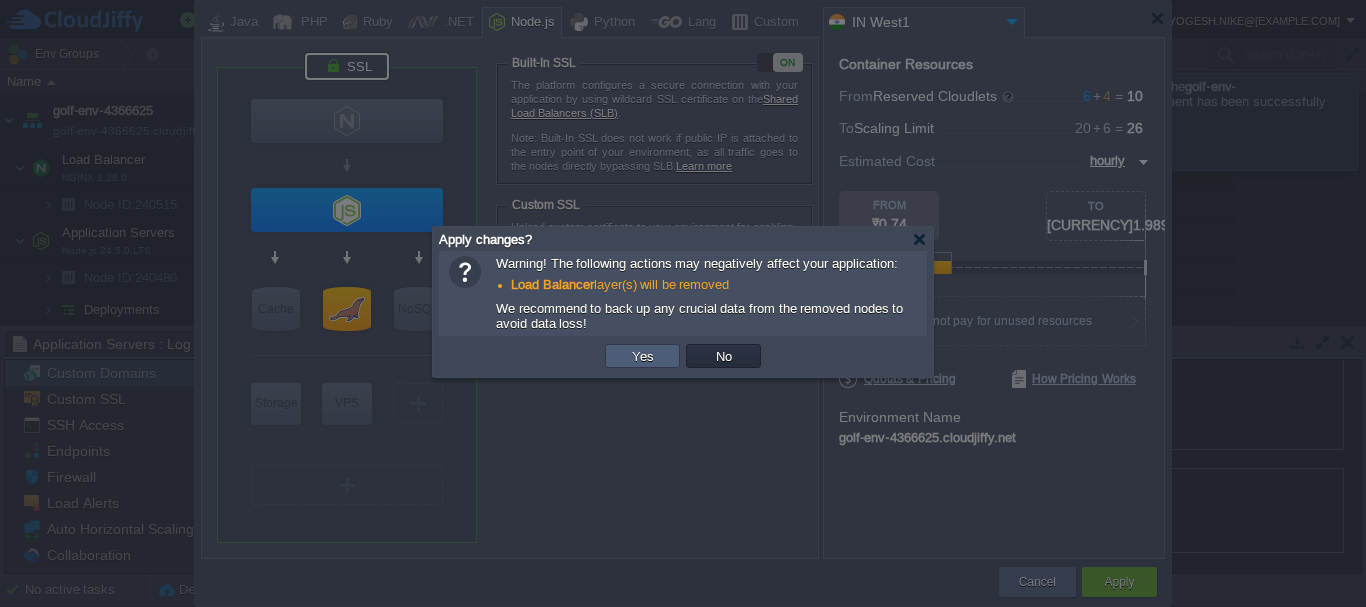 click on "Yes" at bounding box center [643, 356] 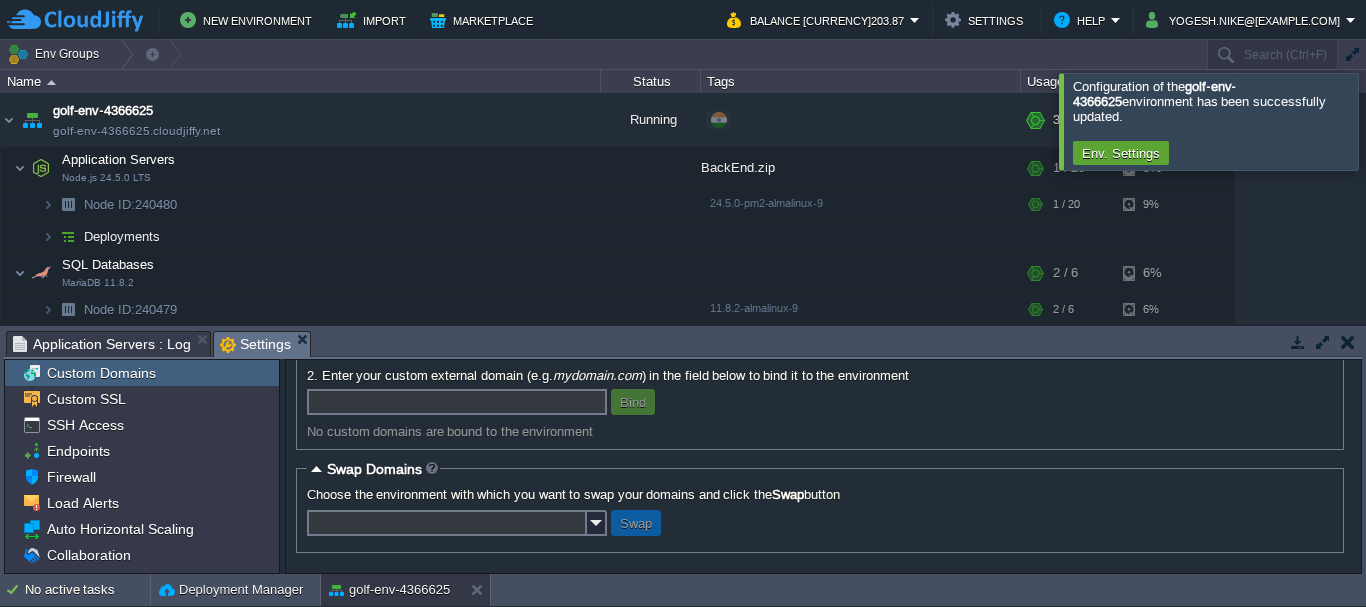 click at bounding box center [1390, 121] 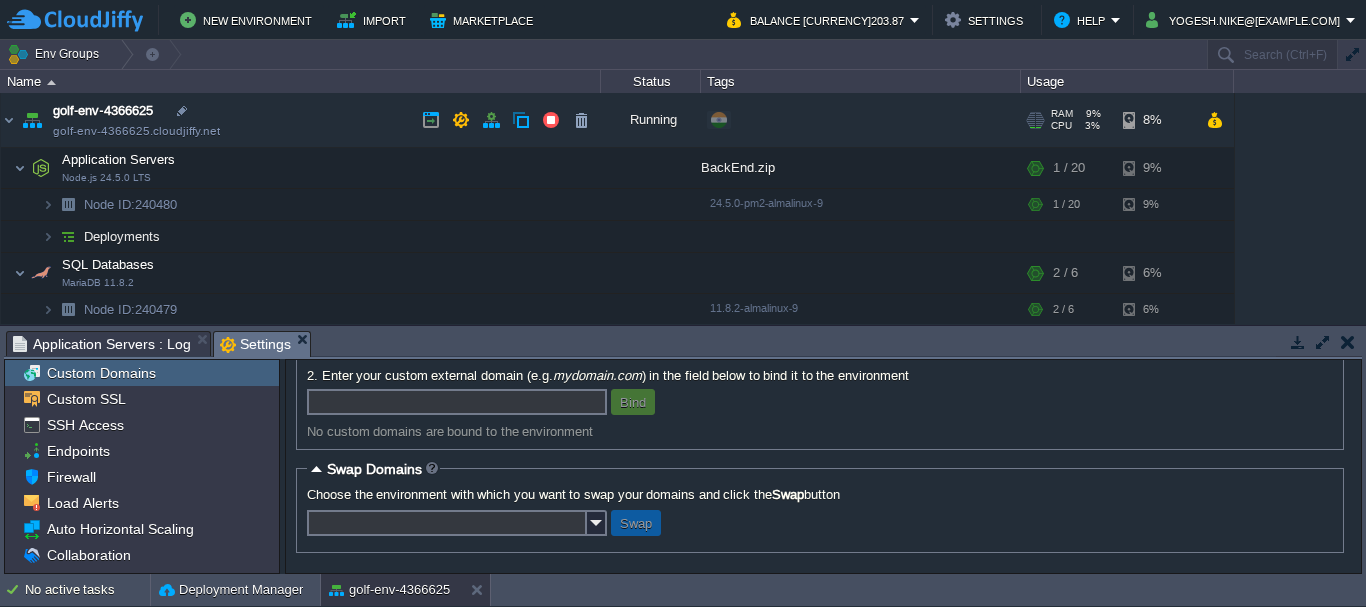 click on "golf-env-4366625.cloudjiffy.net" at bounding box center (136, 131) 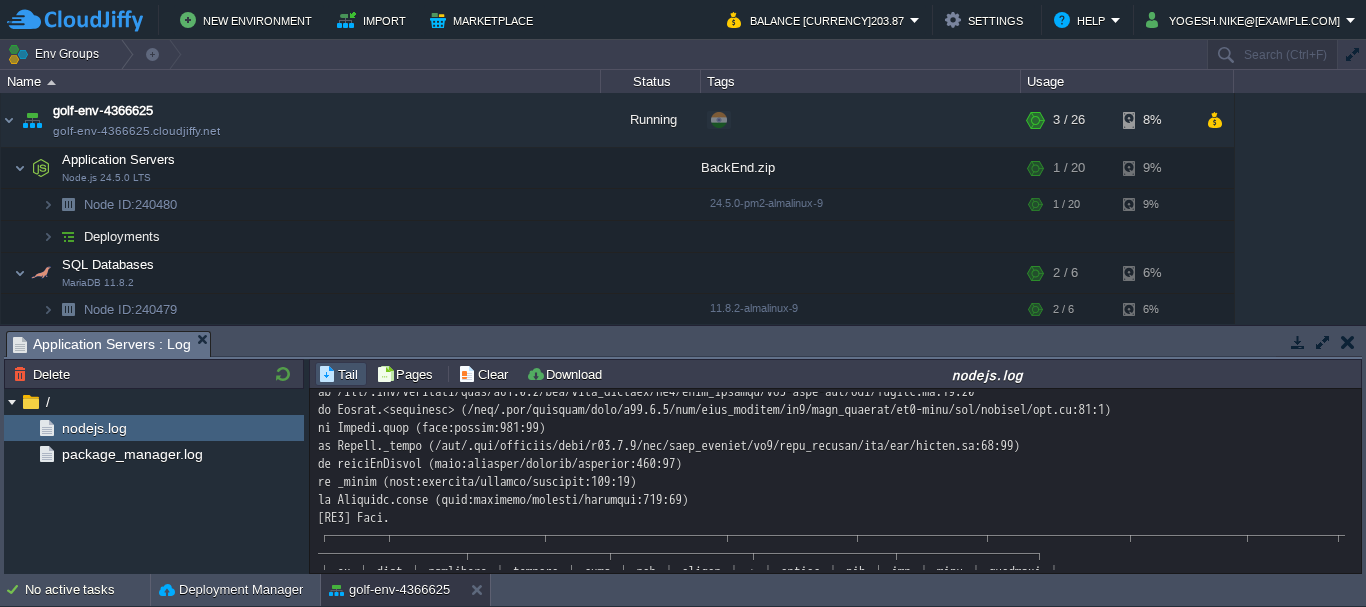 click at bounding box center (75, 20) 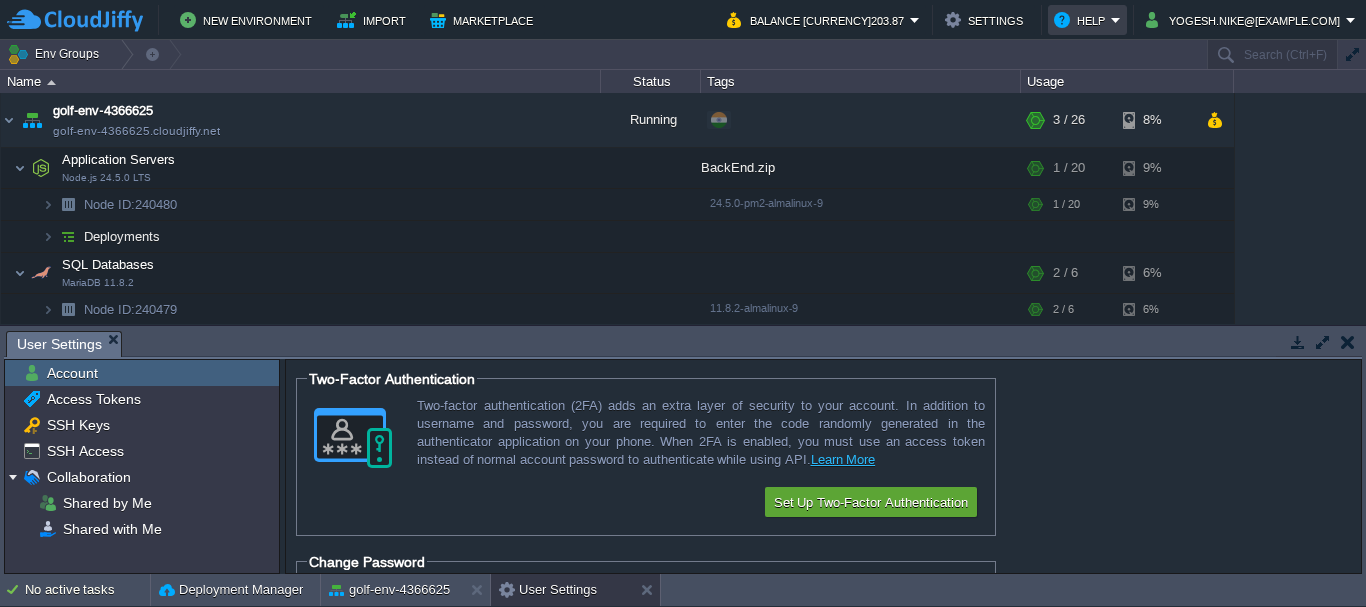 click on "Help" at bounding box center (1082, 20) 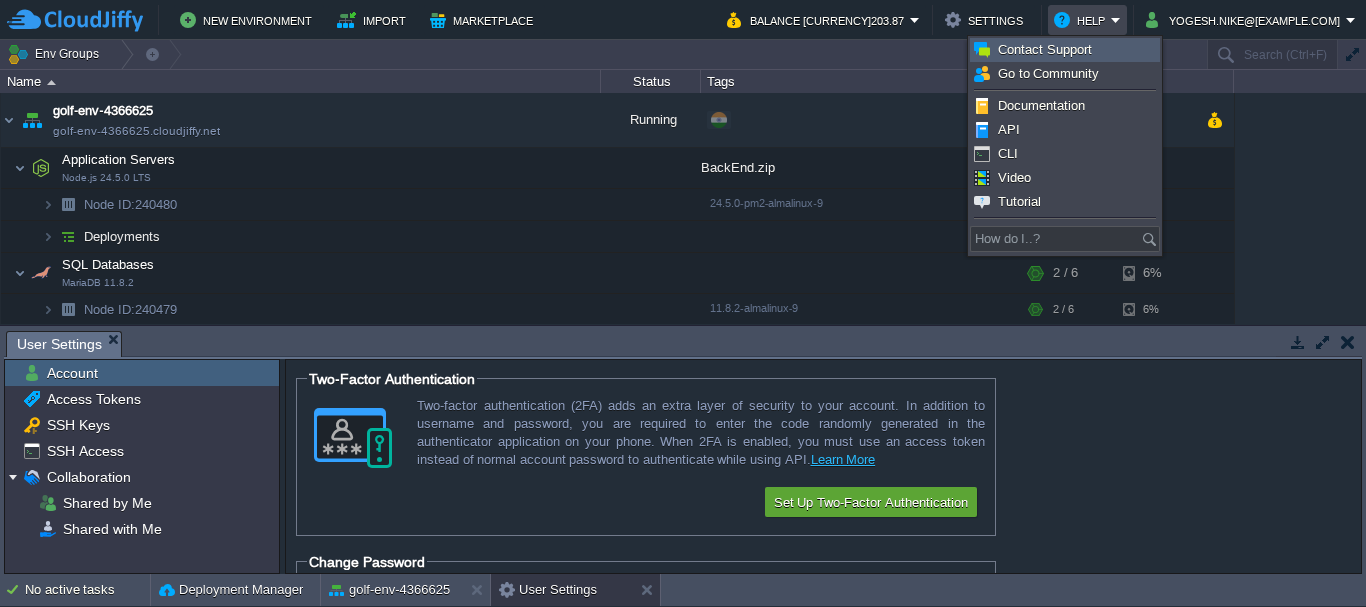 click on "Contact Support" at bounding box center [1045, 49] 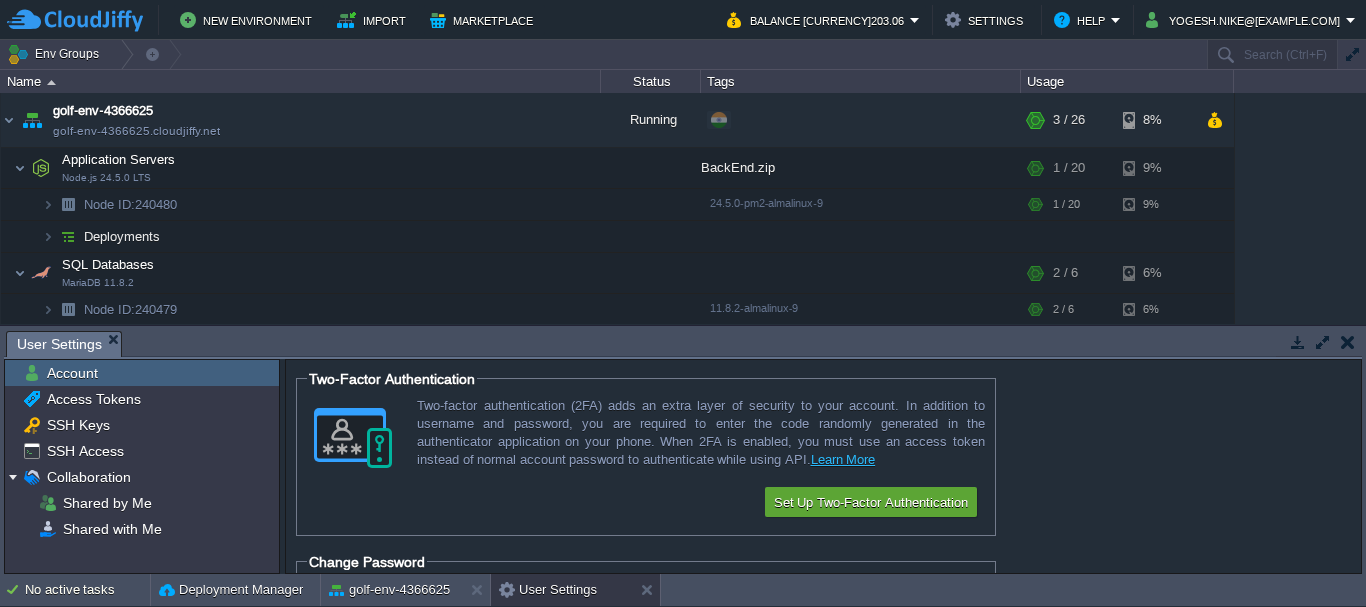 click at bounding box center [1348, 342] 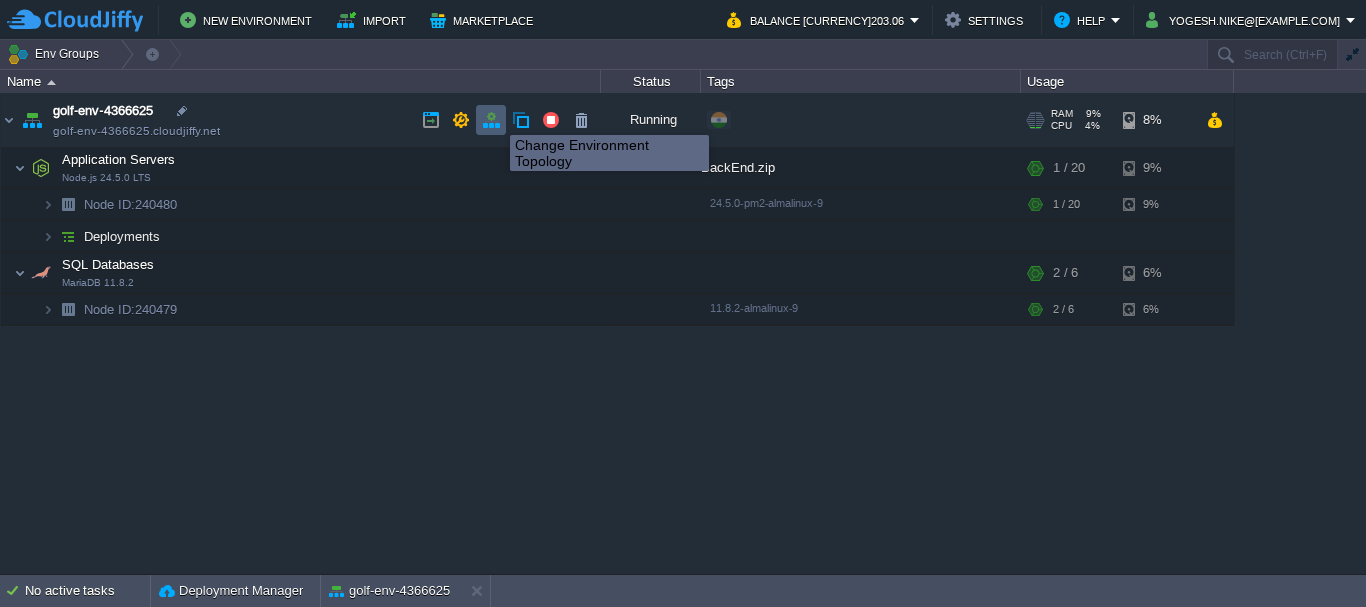 click at bounding box center [491, 120] 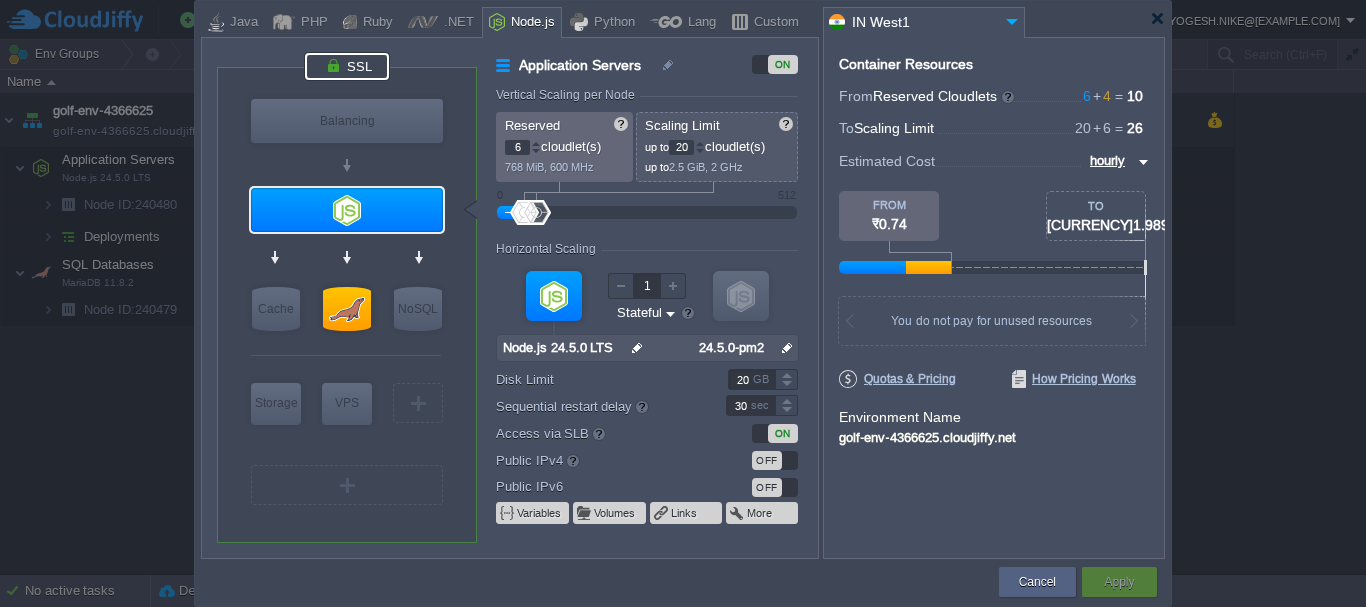 click at bounding box center (347, 66) 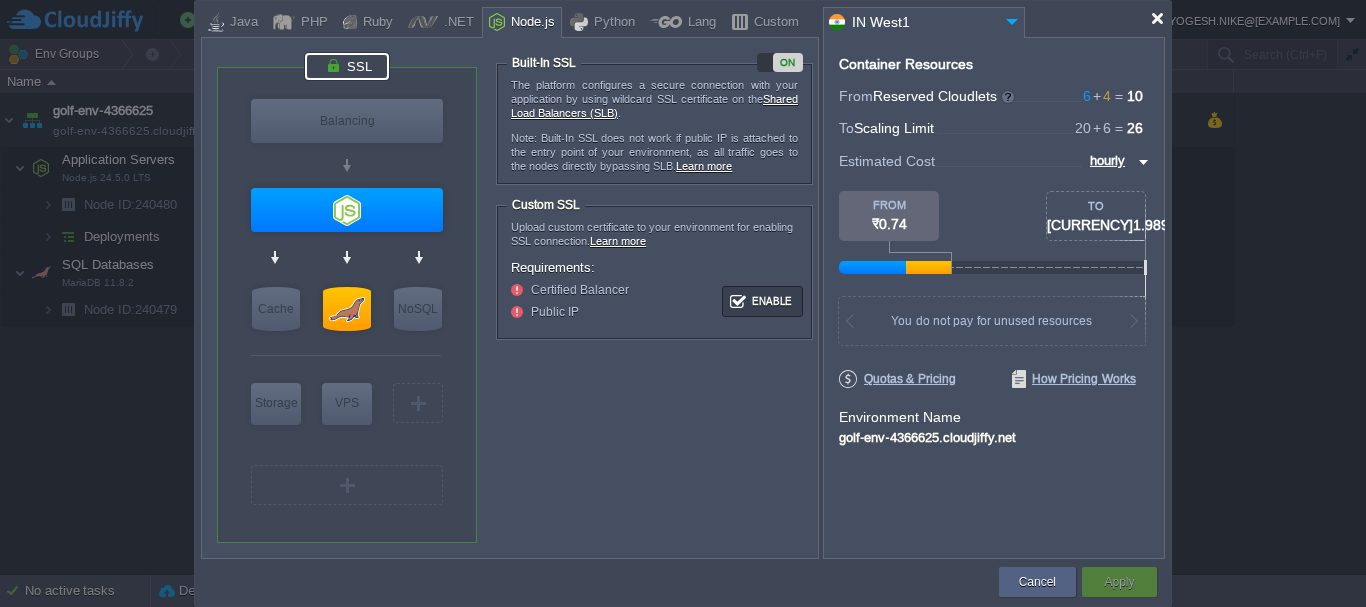 click at bounding box center (1157, 18) 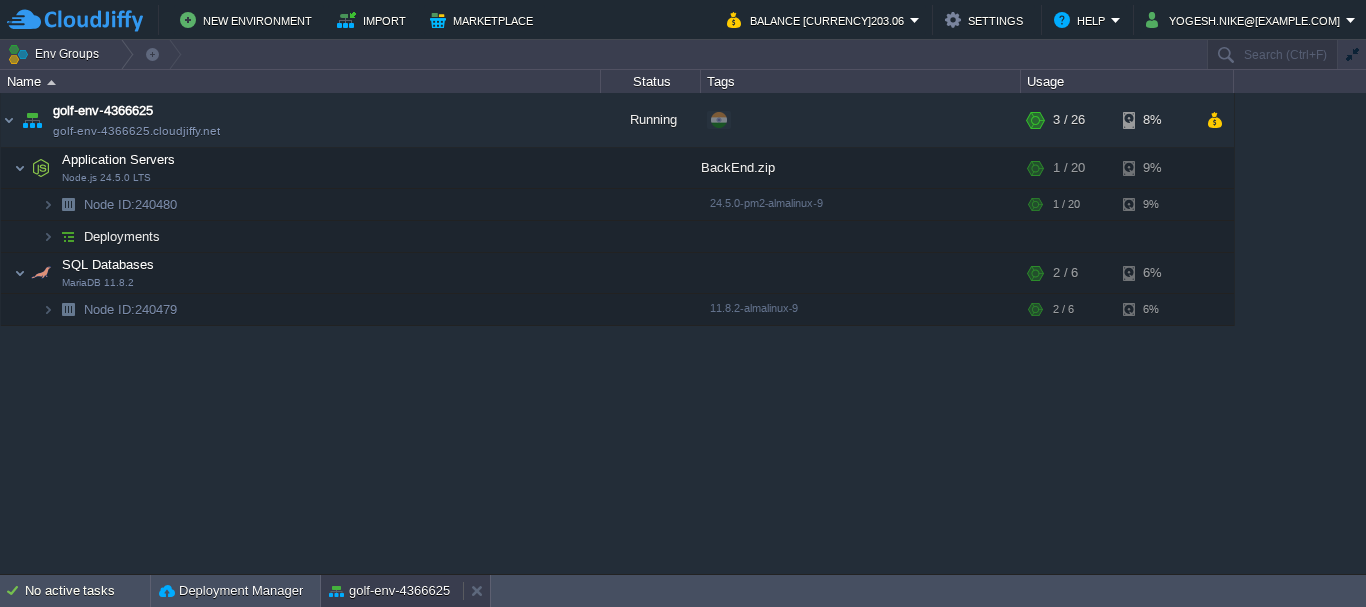 click on "golf-env-4366625" at bounding box center [389, 591] 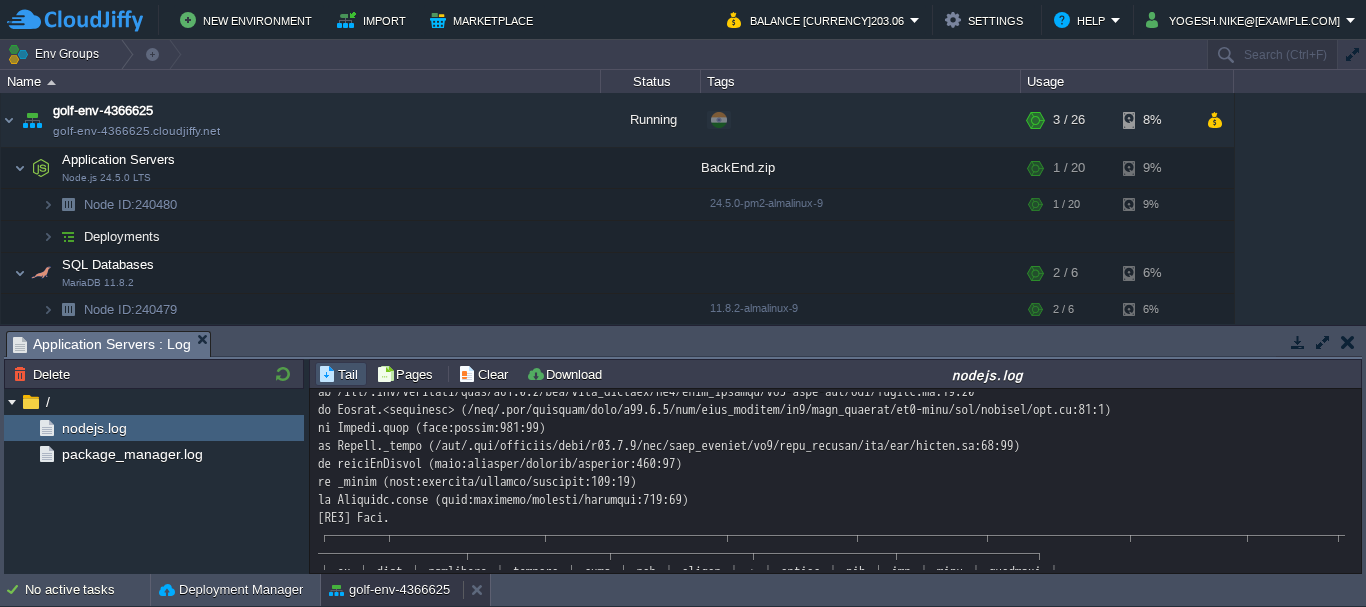 click on "golf-env-4366625" at bounding box center [389, 590] 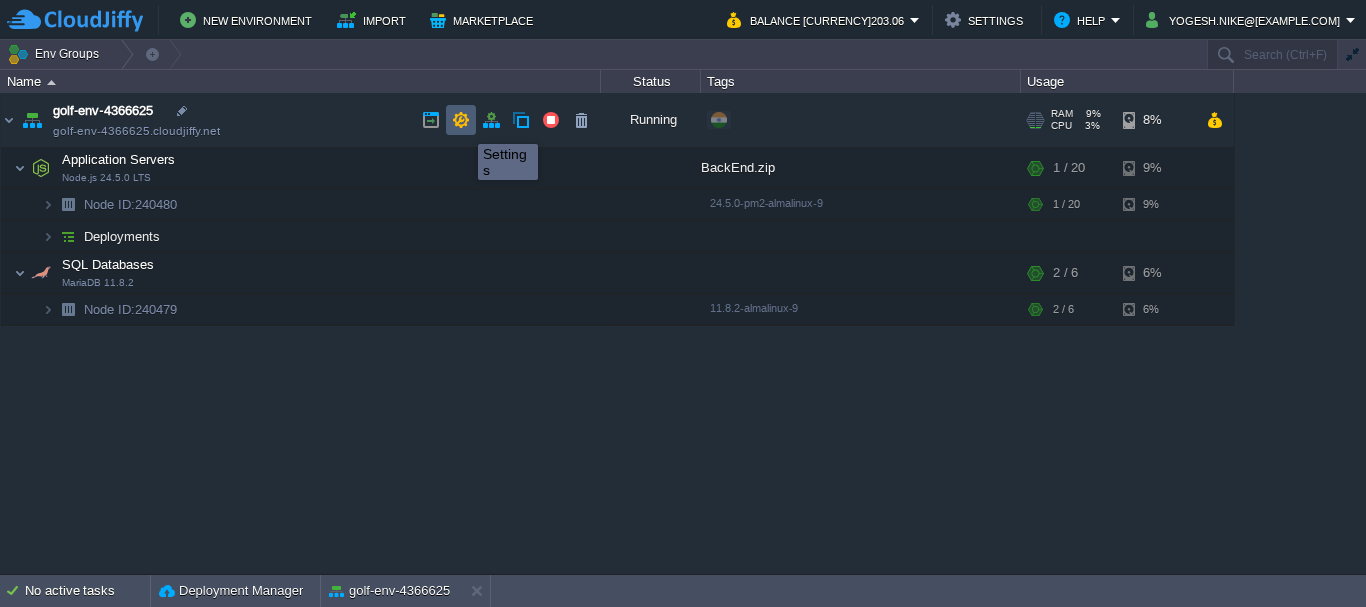 click at bounding box center [461, 120] 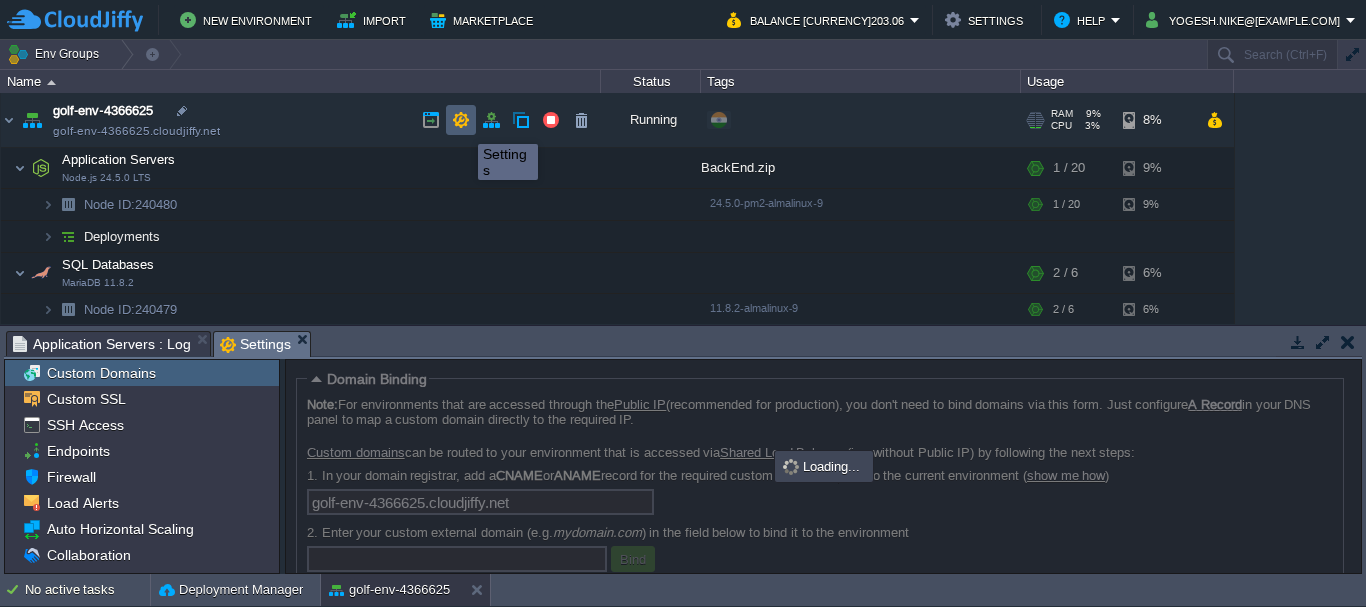 scroll, scrollTop: 5, scrollLeft: 0, axis: vertical 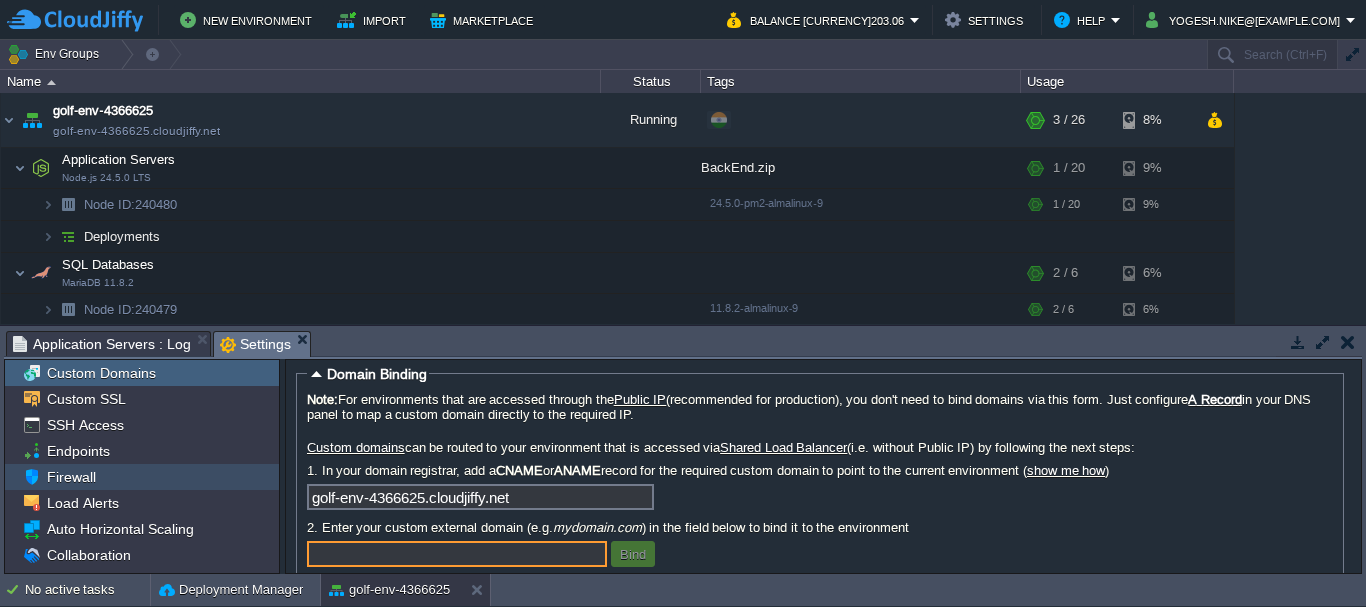 click on "Firewall" at bounding box center [142, 477] 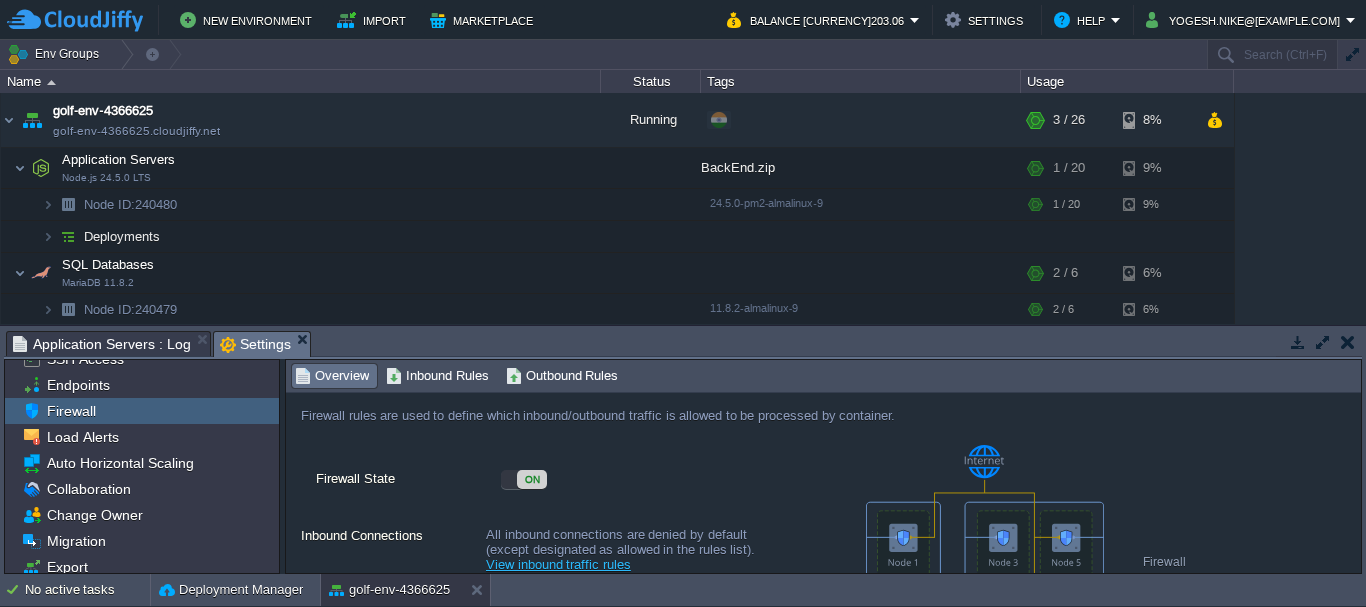 scroll, scrollTop: 100, scrollLeft: 0, axis: vertical 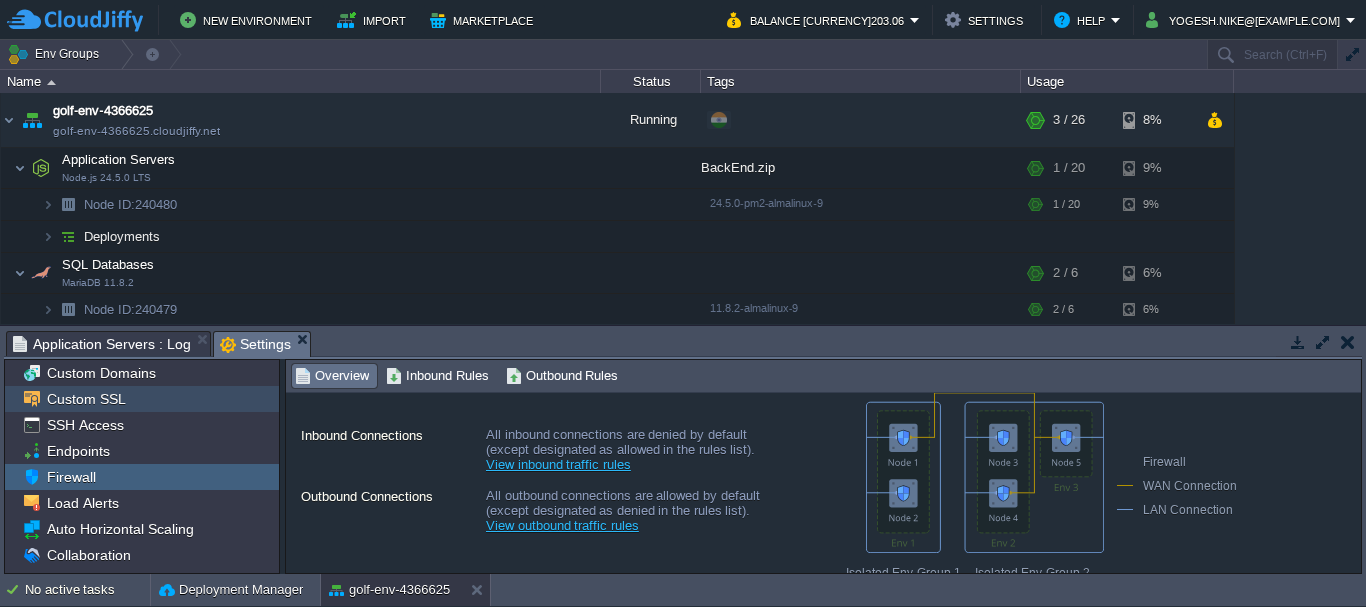 click on "Custom SSL" at bounding box center (86, 399) 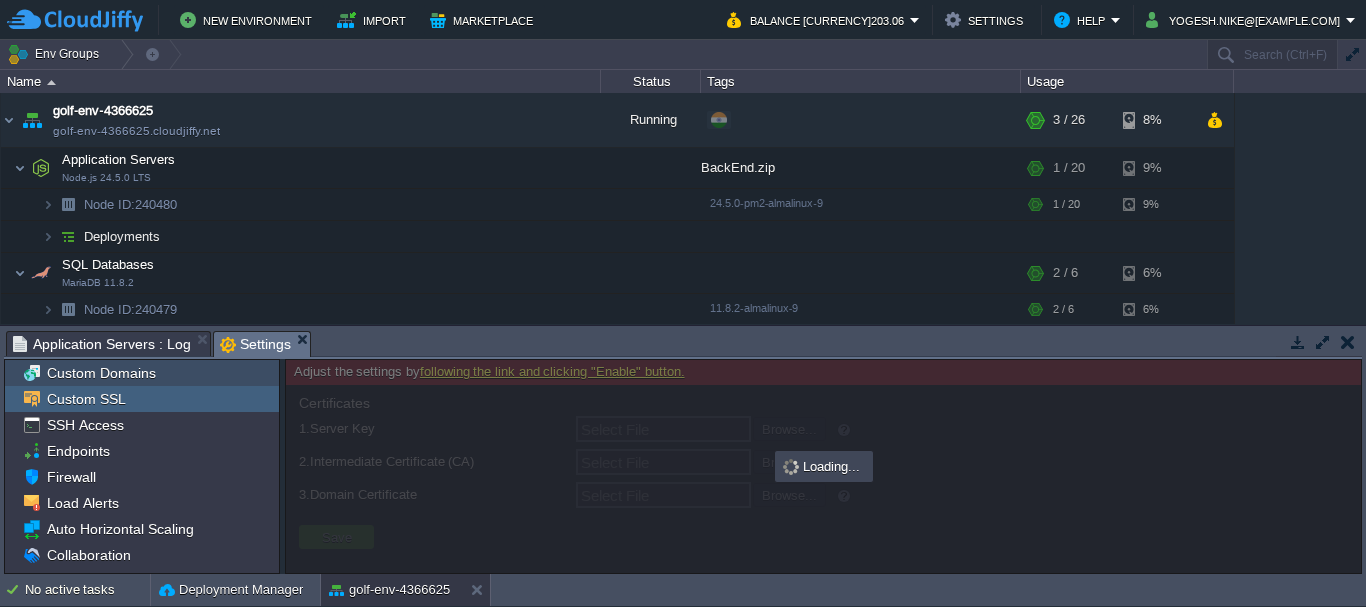 click on "Custom Domains" at bounding box center (101, 373) 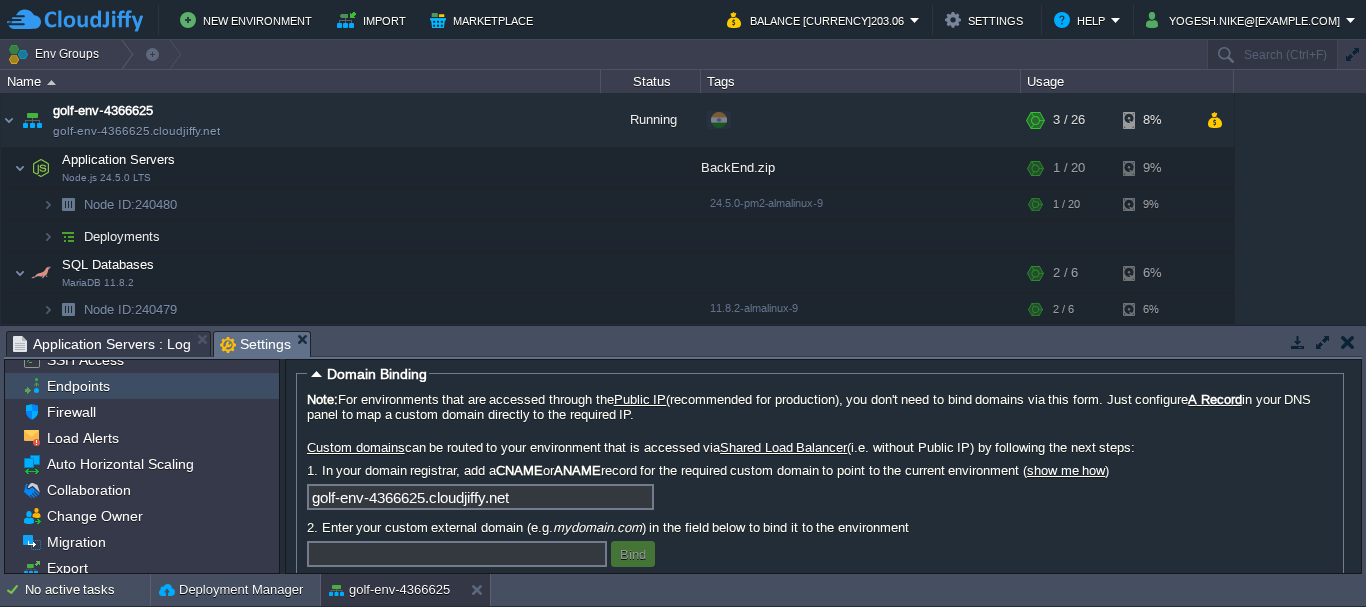 scroll, scrollTop: 100, scrollLeft: 0, axis: vertical 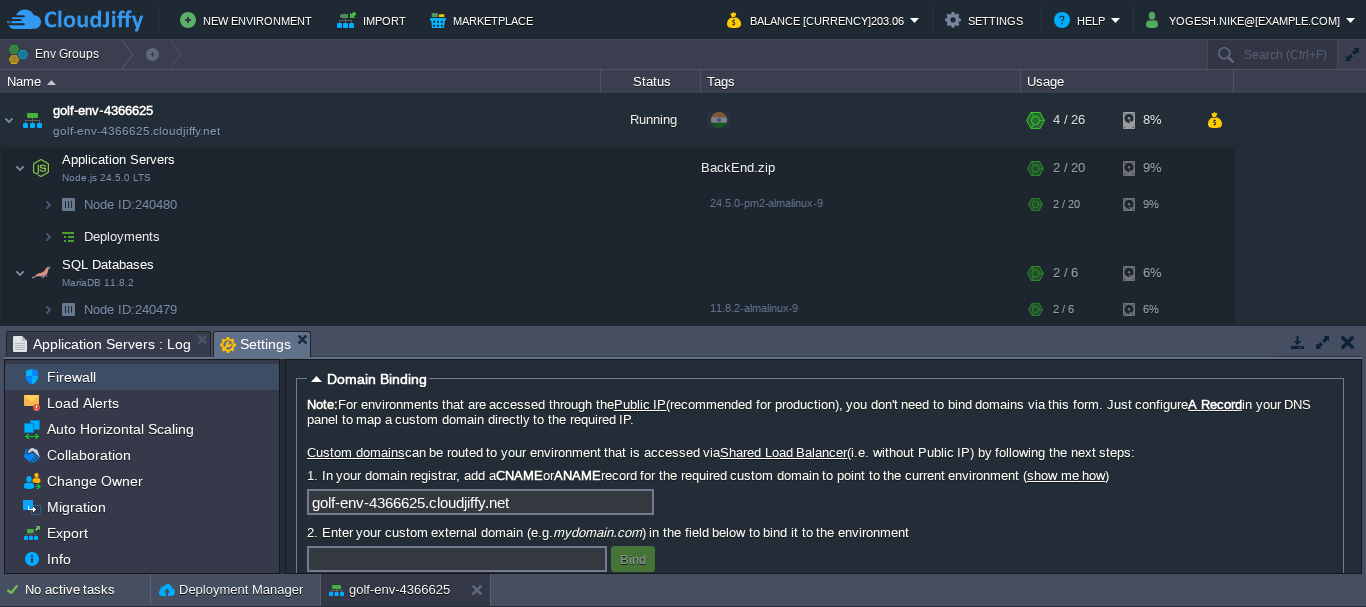 click on "Application Servers : Log" at bounding box center [102, 344] 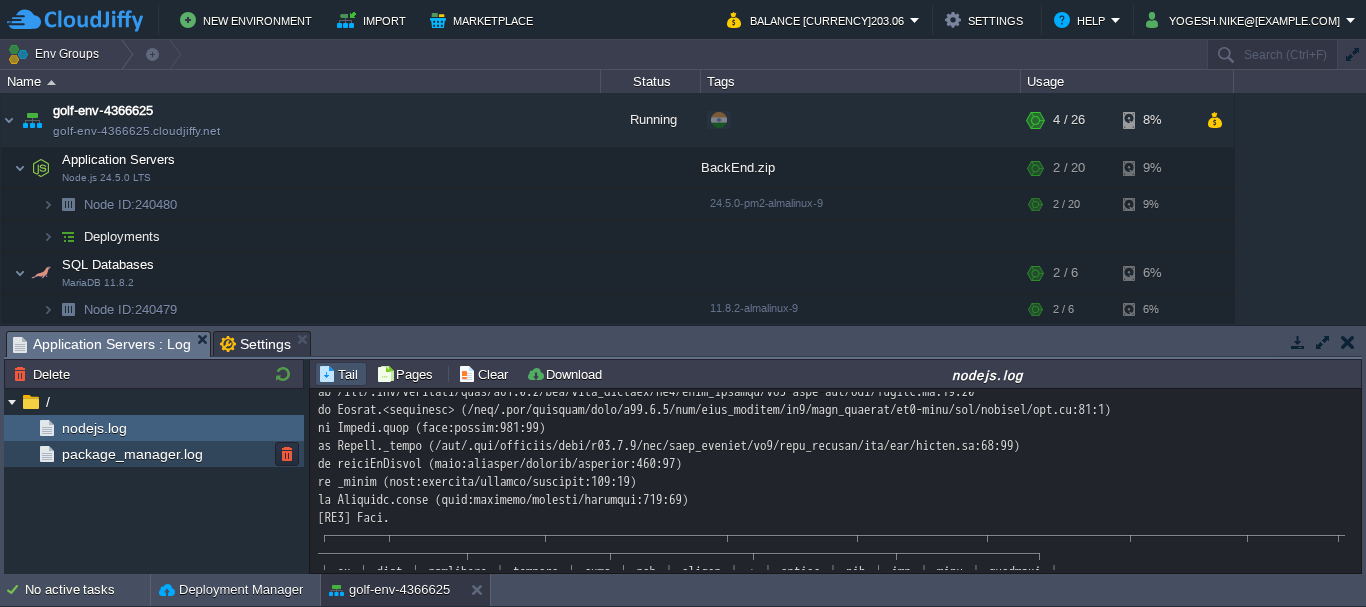 click on "package_manager.log" at bounding box center [154, 454] 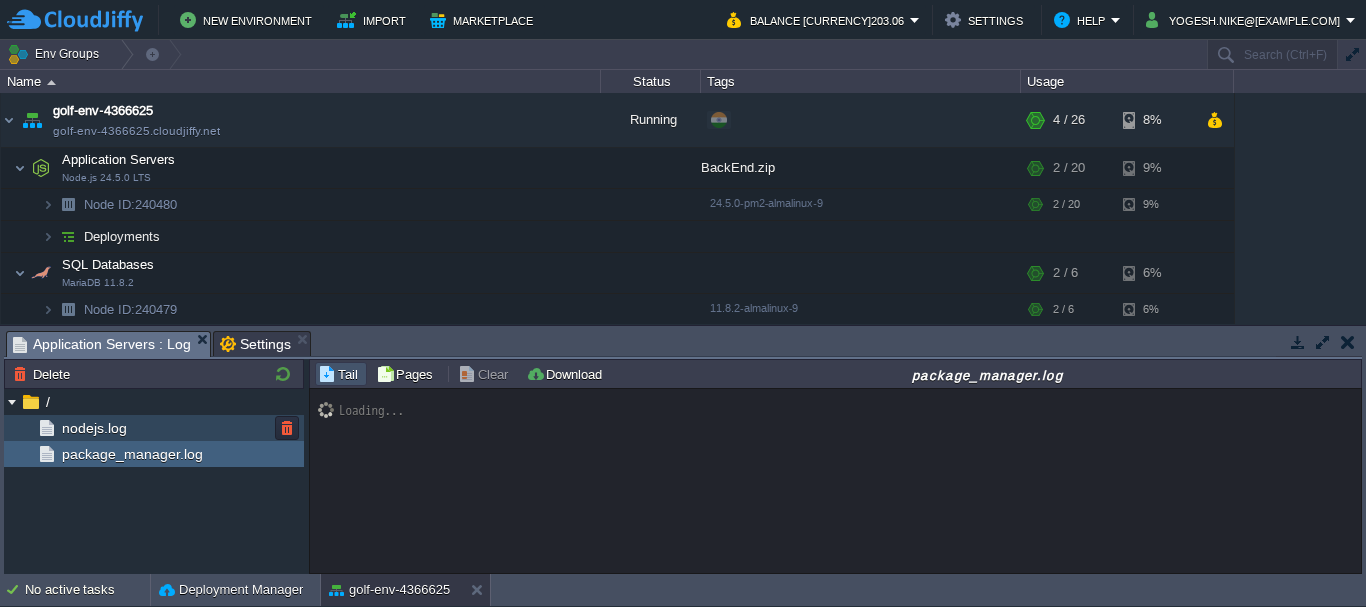 click on "nodejs.log" at bounding box center [94, 428] 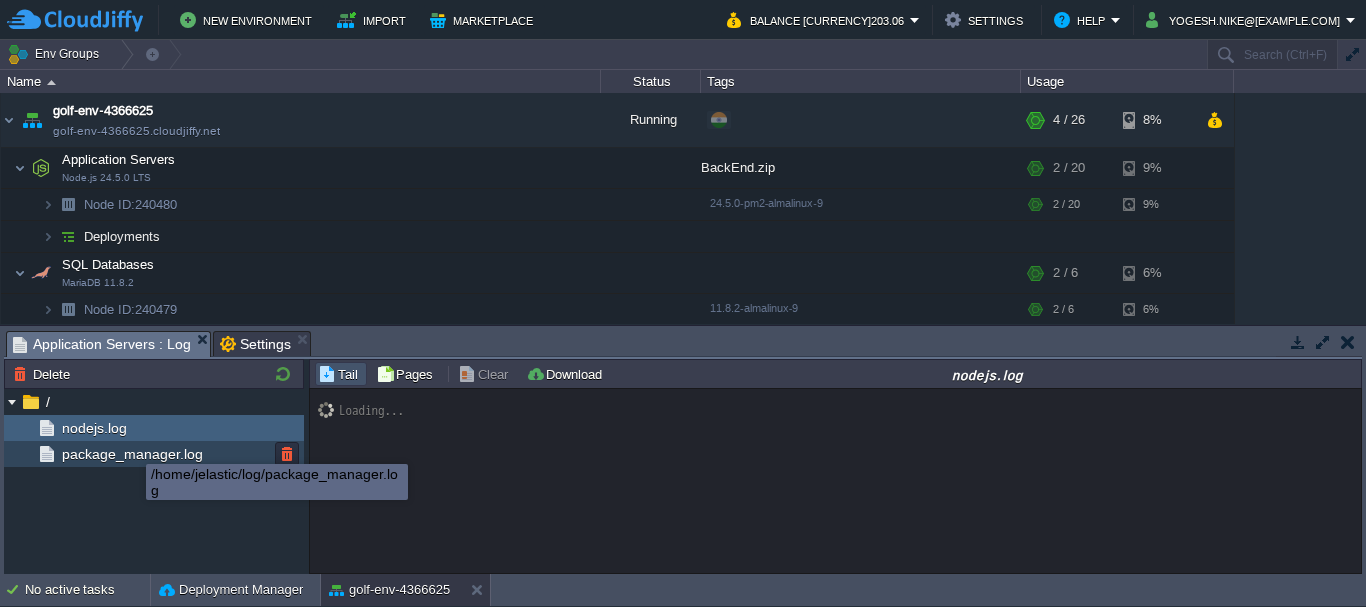 click on "package_manager.log" at bounding box center [132, 454] 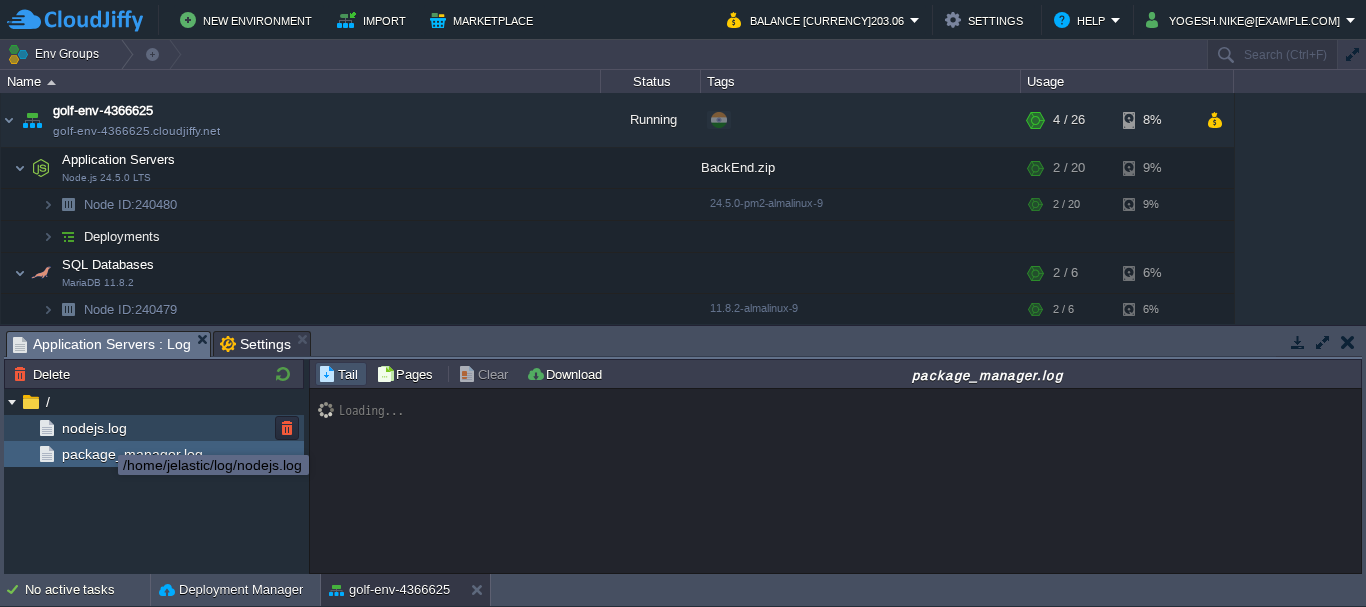 click on "nodejs.log" at bounding box center [94, 428] 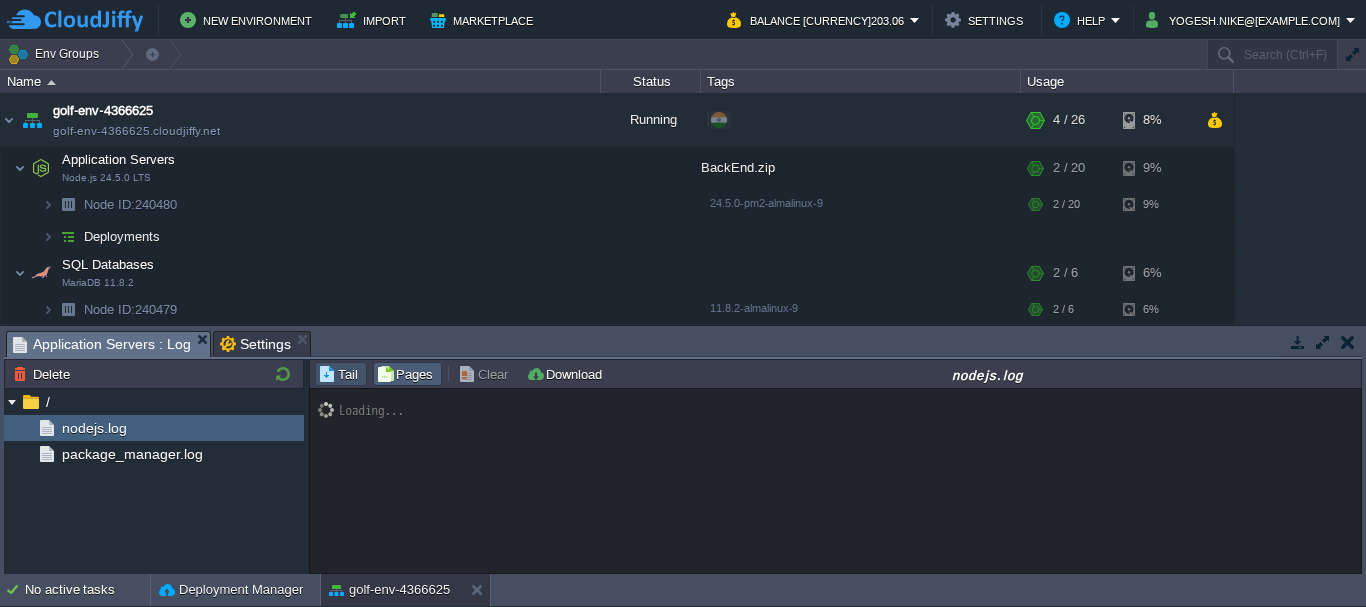 click on "Pages" at bounding box center (407, 374) 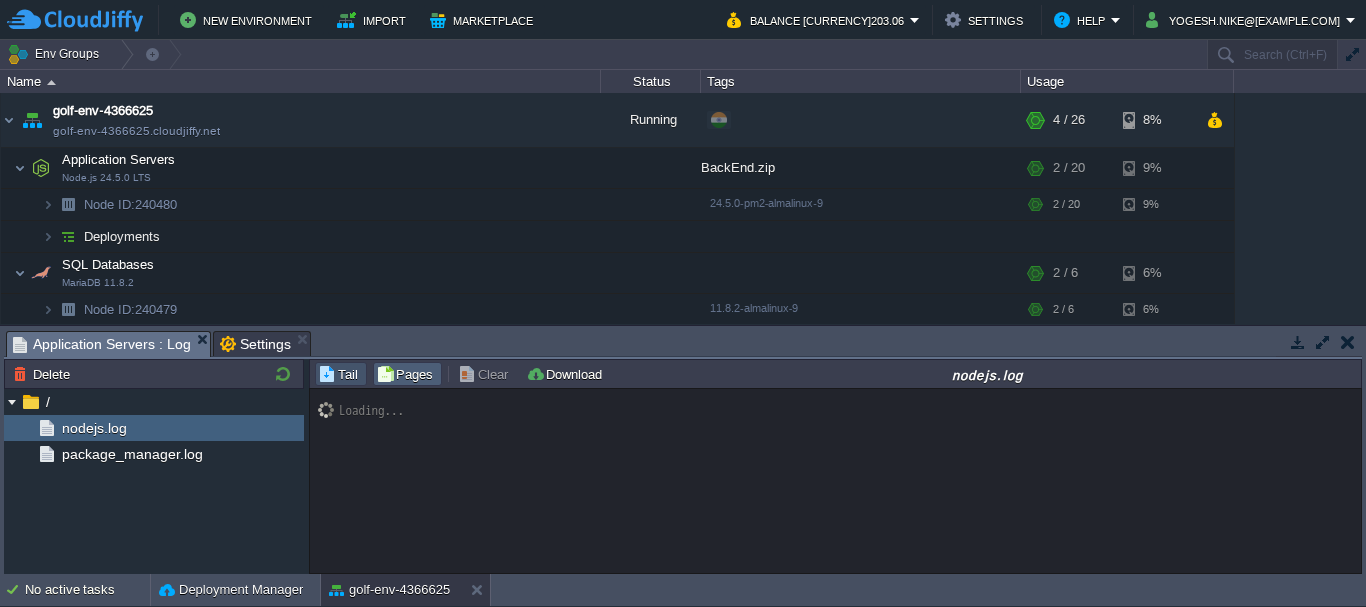 type on "0" 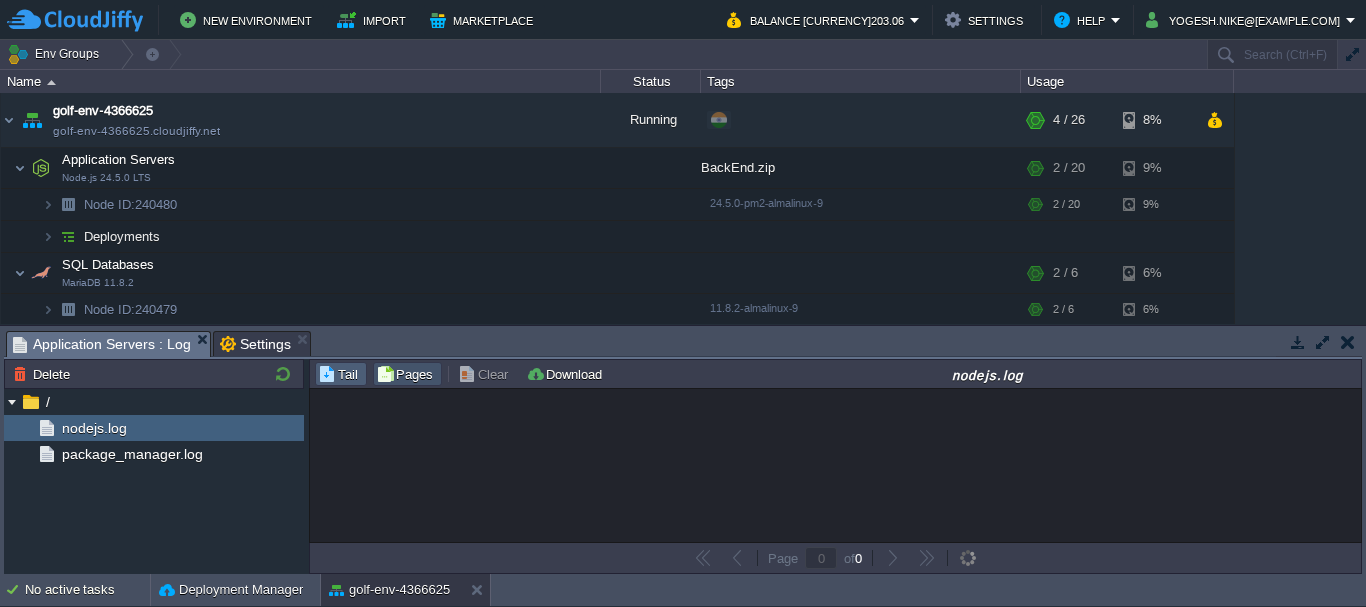 click on "Tail" at bounding box center [341, 374] 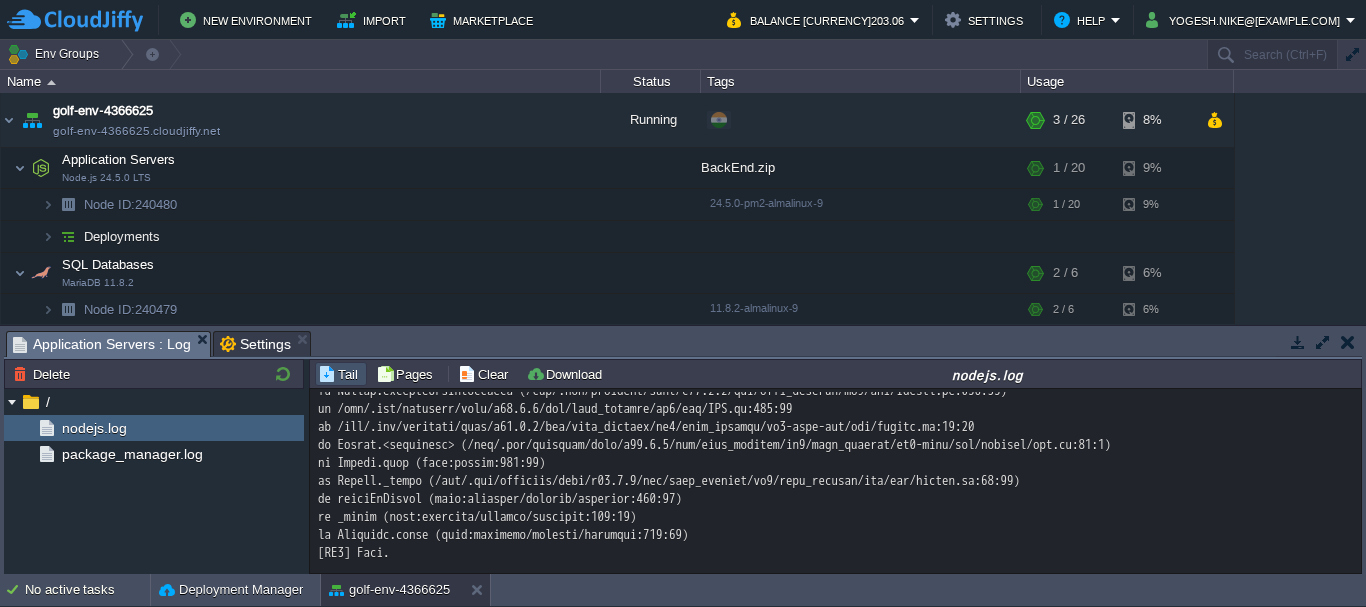 scroll, scrollTop: 6003, scrollLeft: 0, axis: vertical 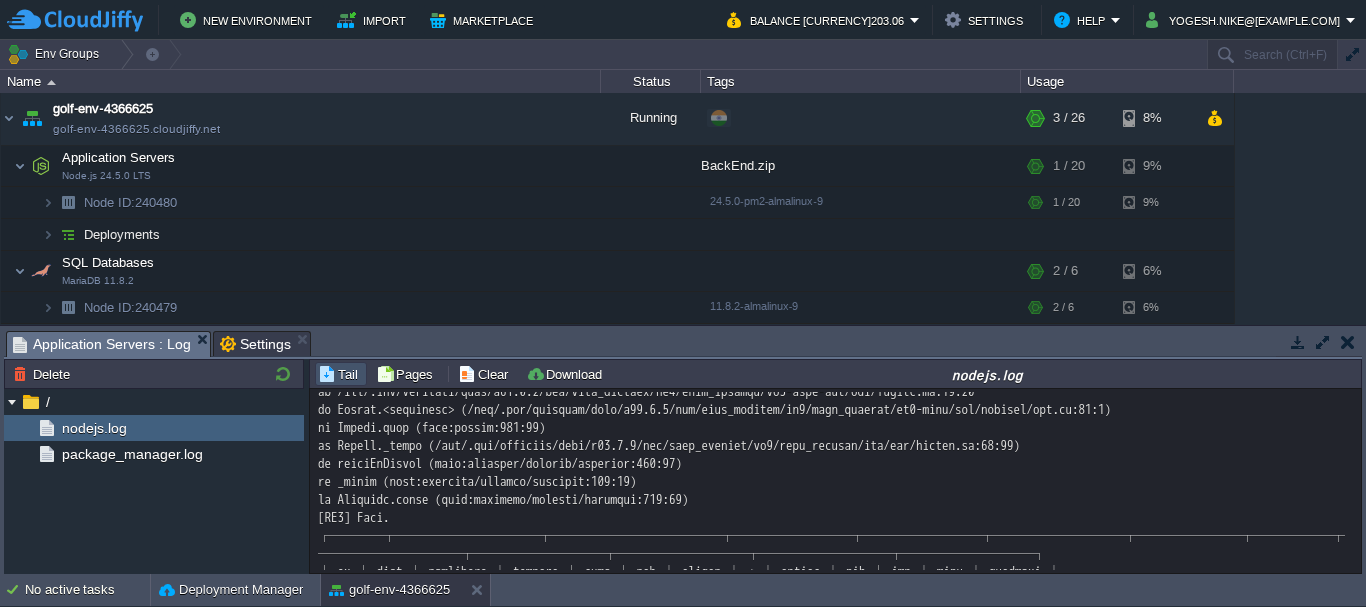 click at bounding box center [1323, 342] 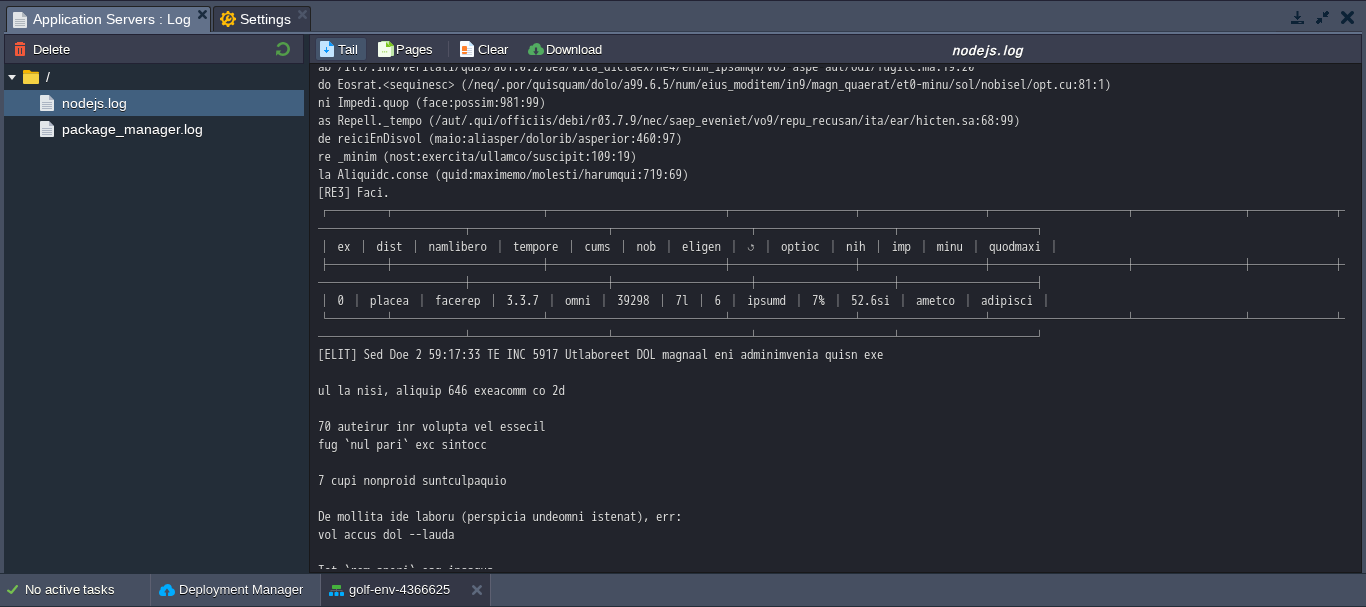scroll, scrollTop: 5679, scrollLeft: 0, axis: vertical 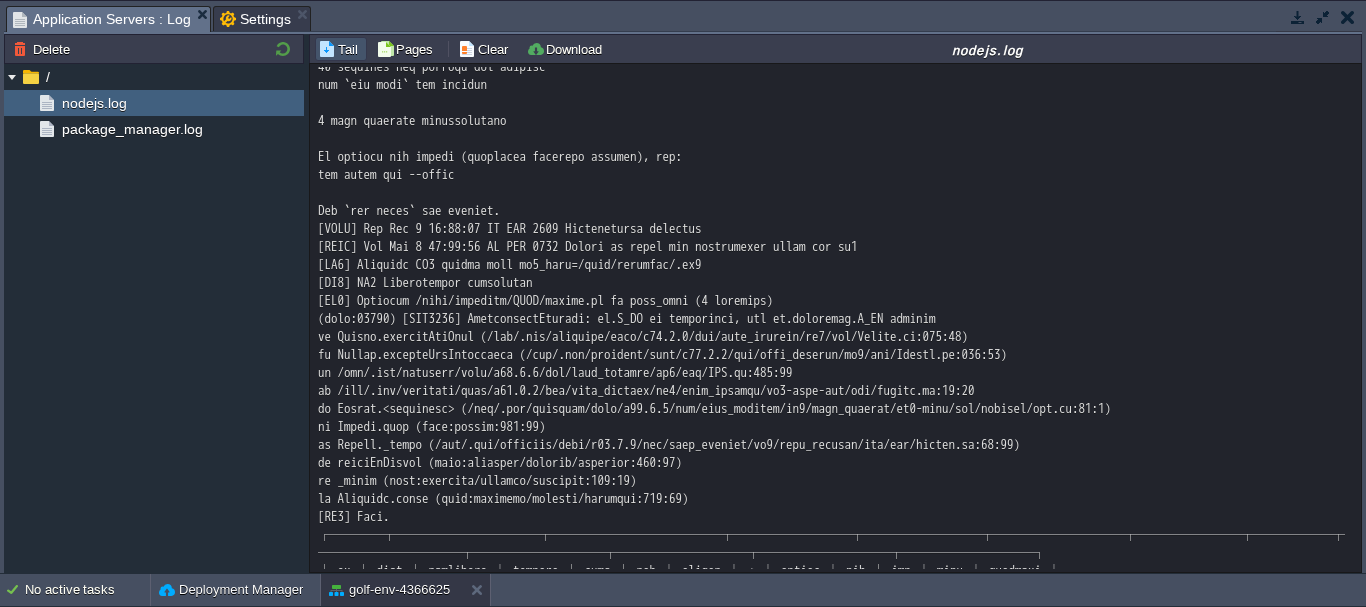 click at bounding box center [1347, 17] 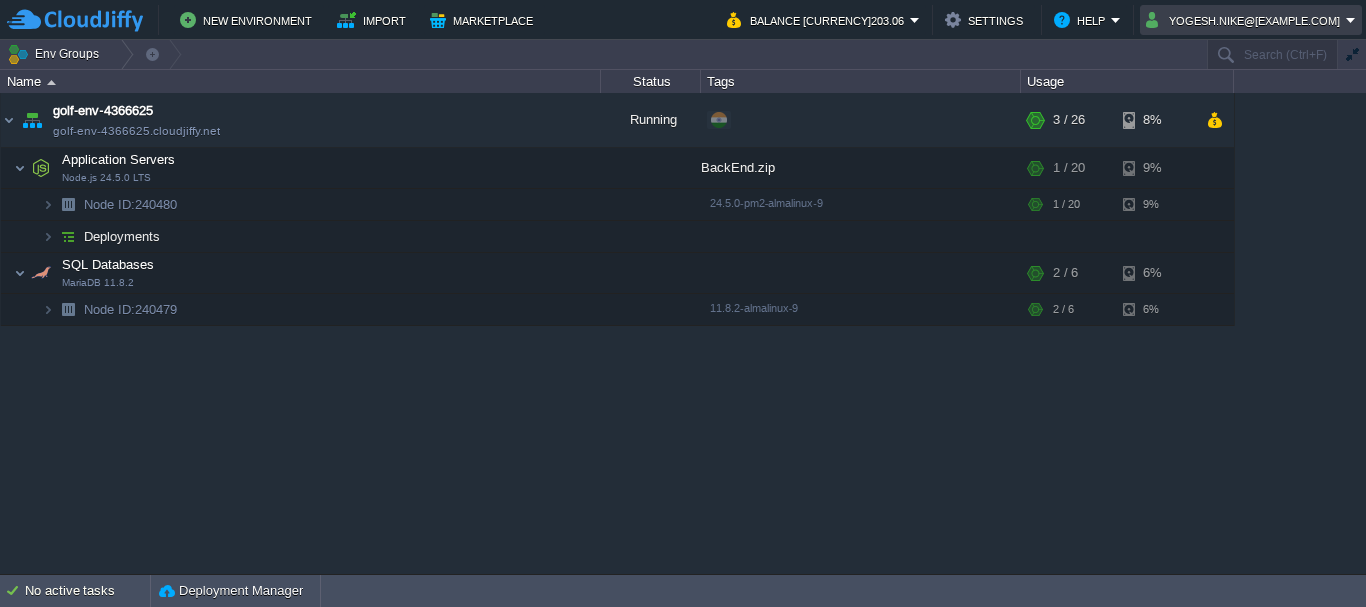 scroll, scrollTop: 0, scrollLeft: 0, axis: both 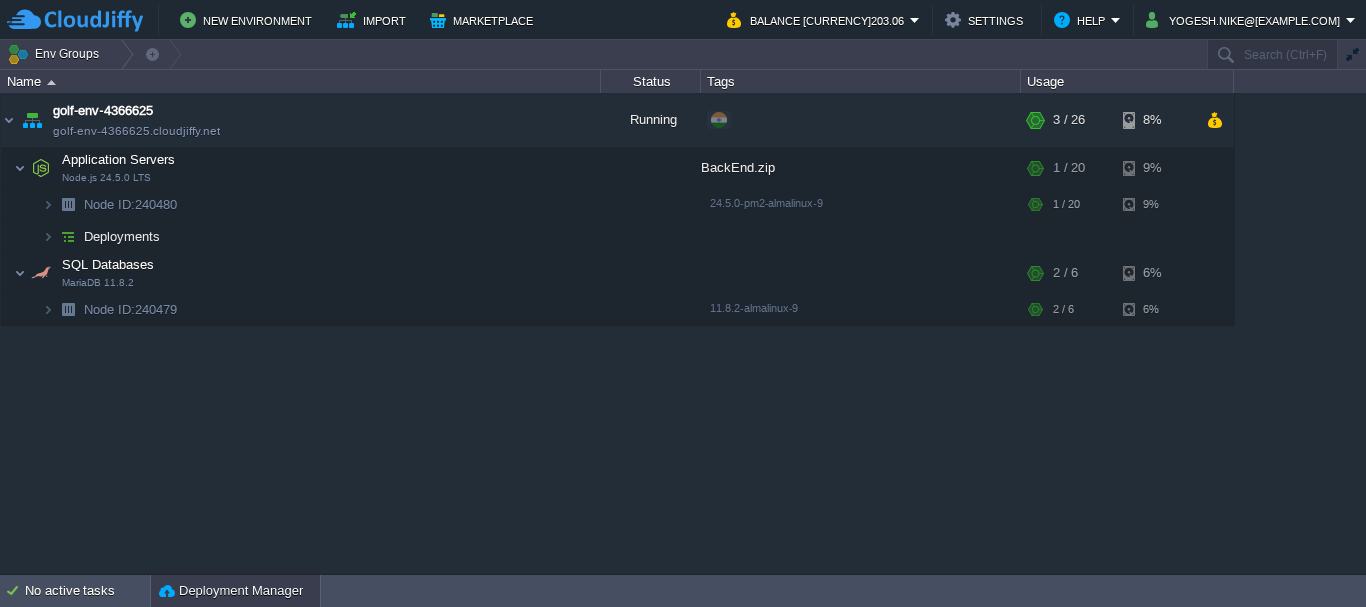 click on "Deployment Manager" at bounding box center (235, 591) 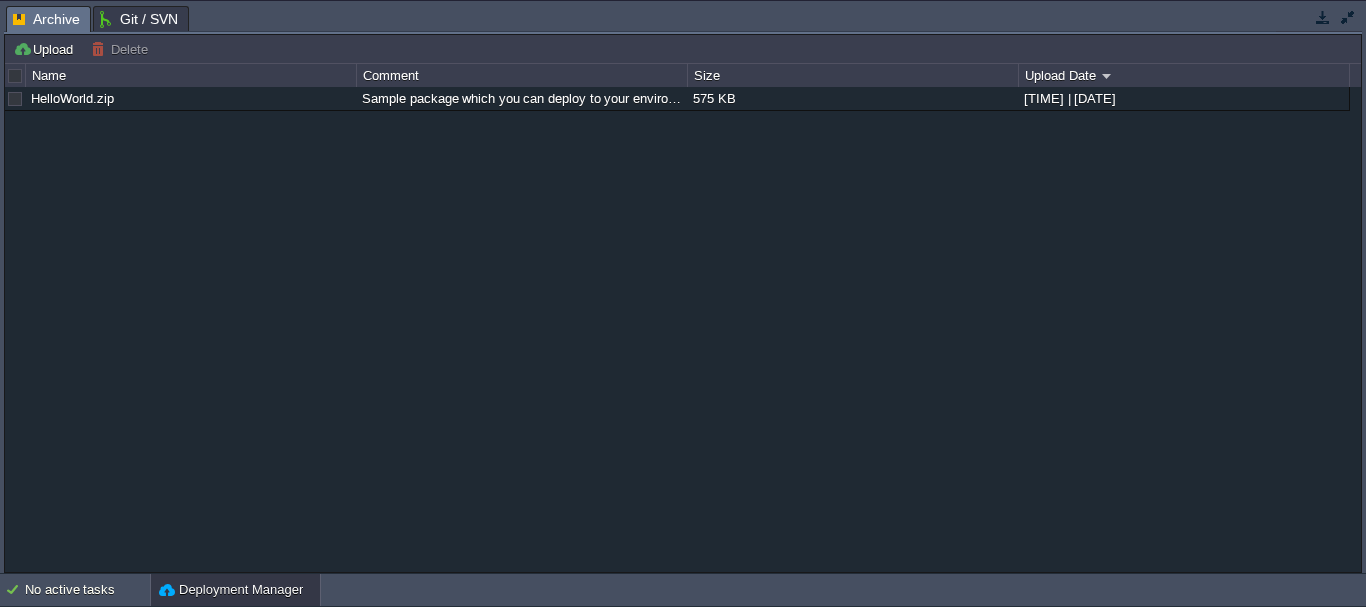 scroll, scrollTop: 0, scrollLeft: 0, axis: both 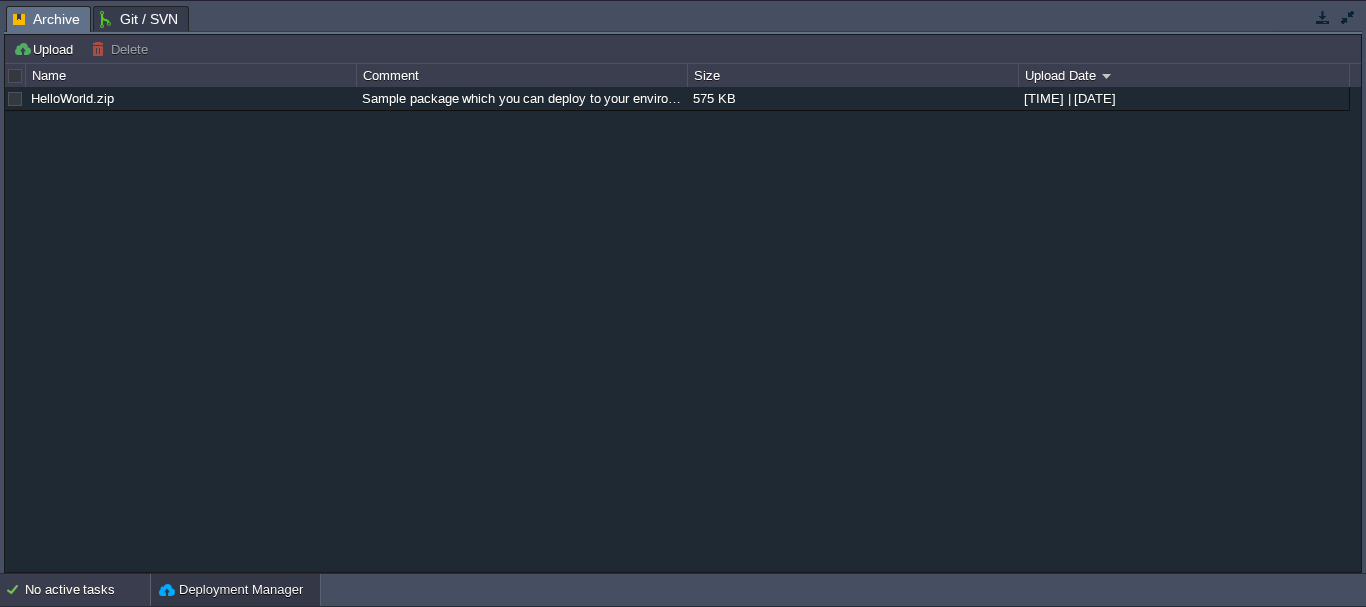 click on "No active tasks" at bounding box center (87, 590) 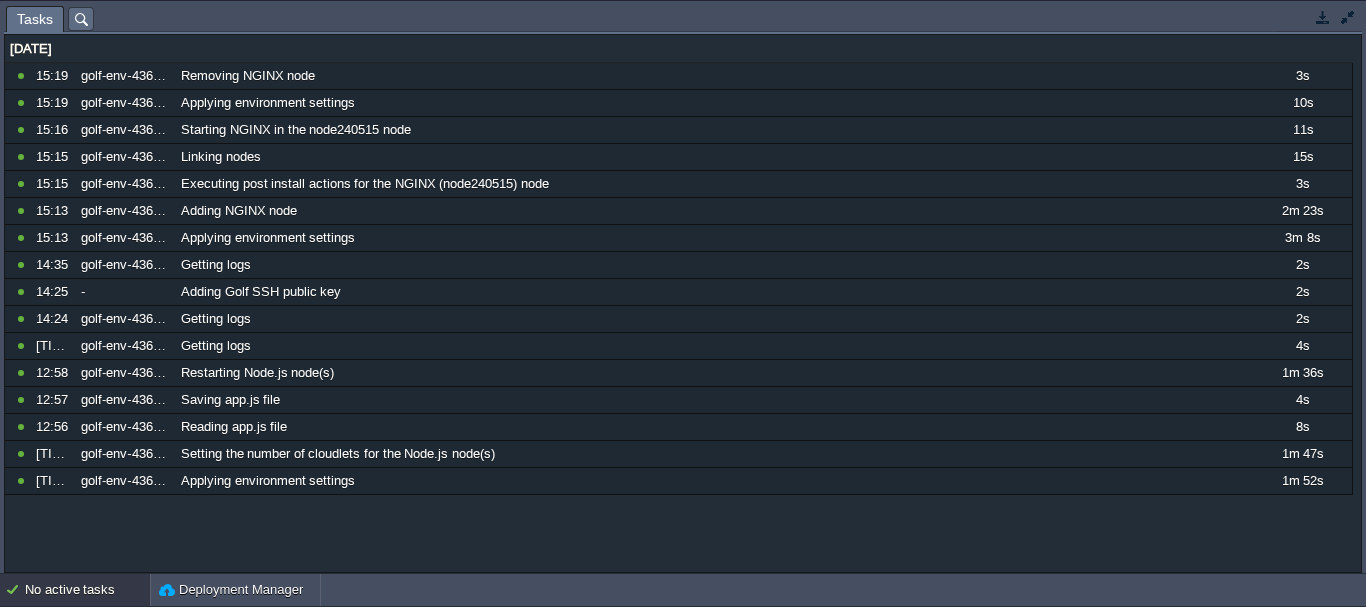 click on "No active tasks" at bounding box center [87, 590] 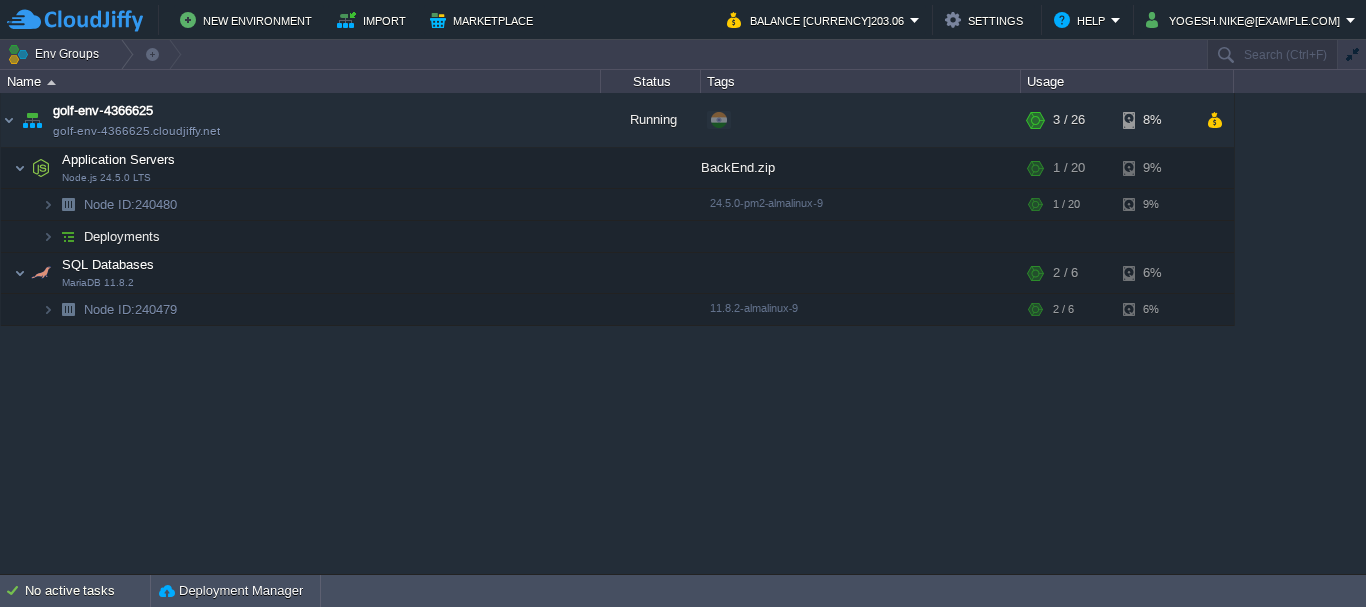 click at bounding box center [75, 20] 